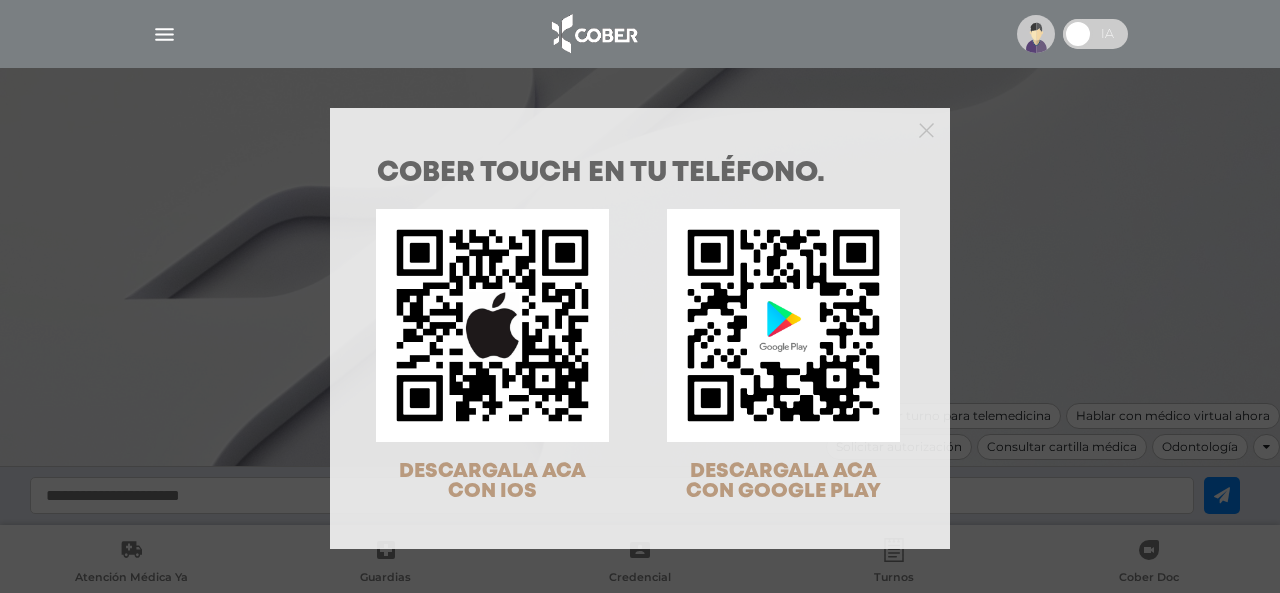 scroll, scrollTop: 0, scrollLeft: 0, axis: both 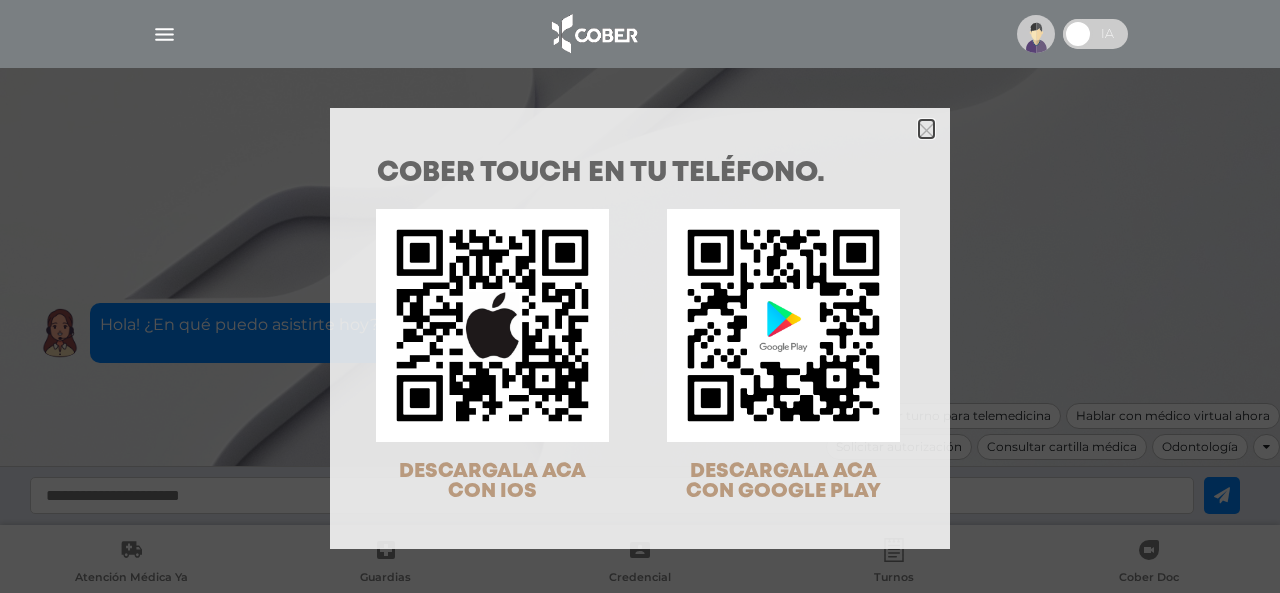click 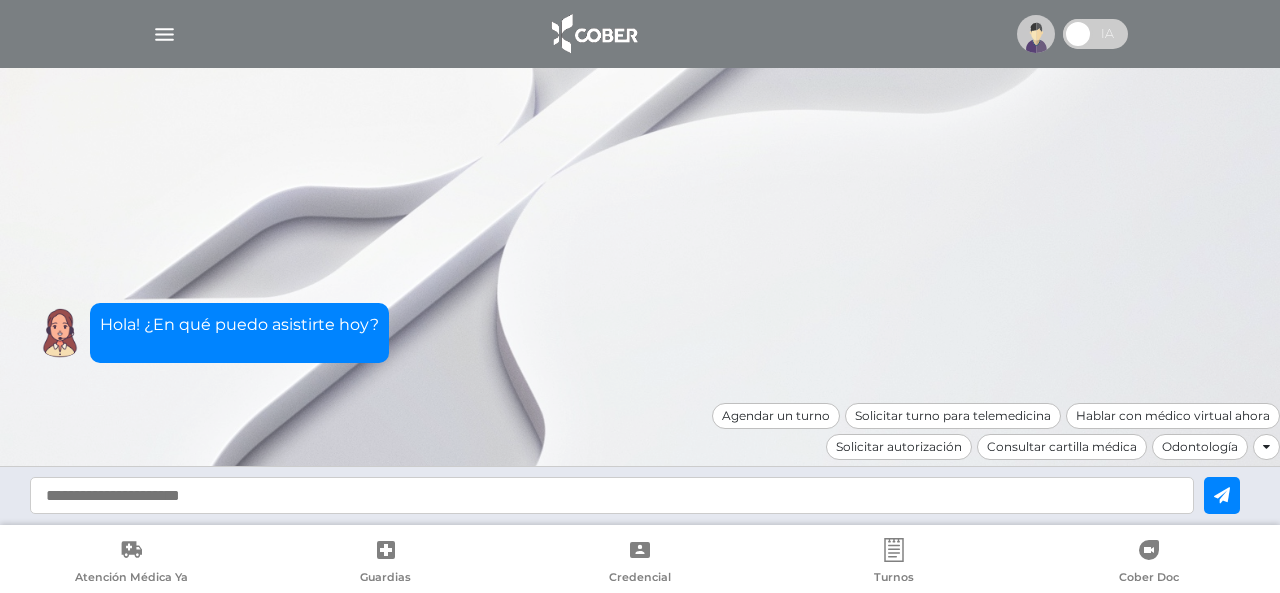 click at bounding box center [164, 34] 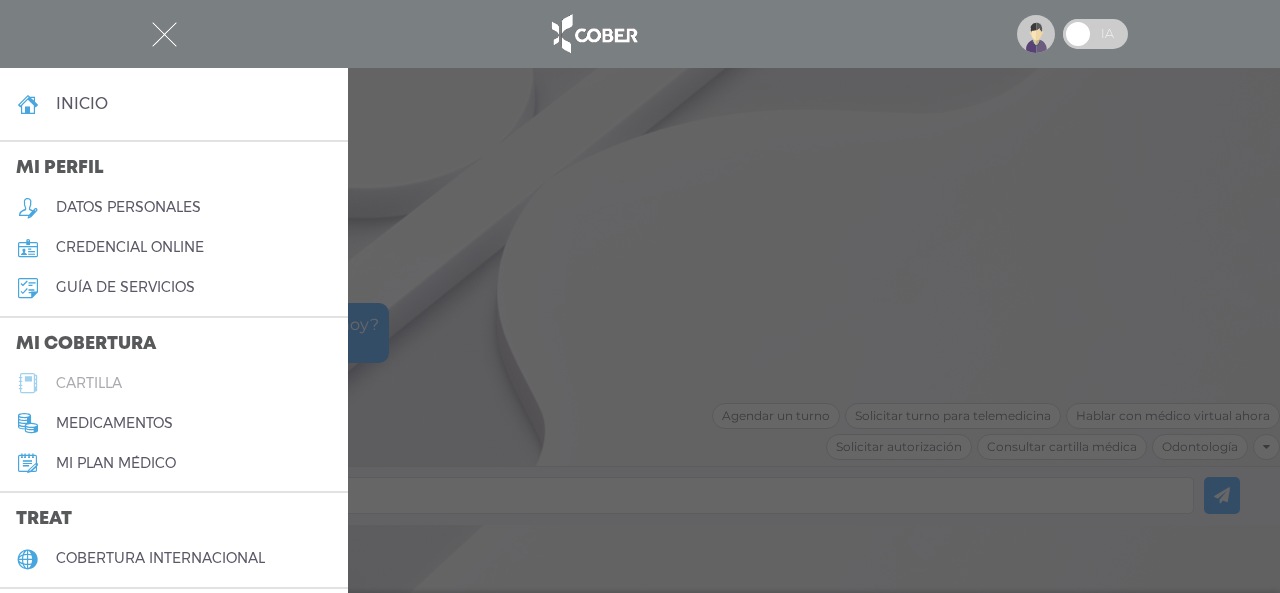 click on "cartilla" at bounding box center [89, 383] 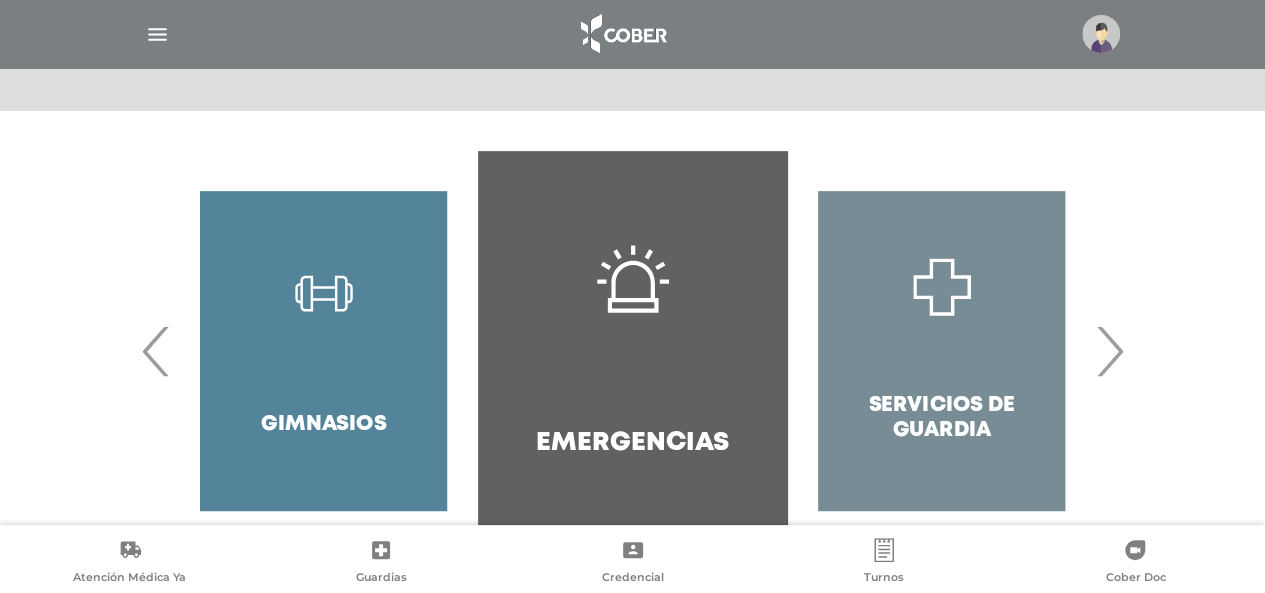 scroll, scrollTop: 433, scrollLeft: 0, axis: vertical 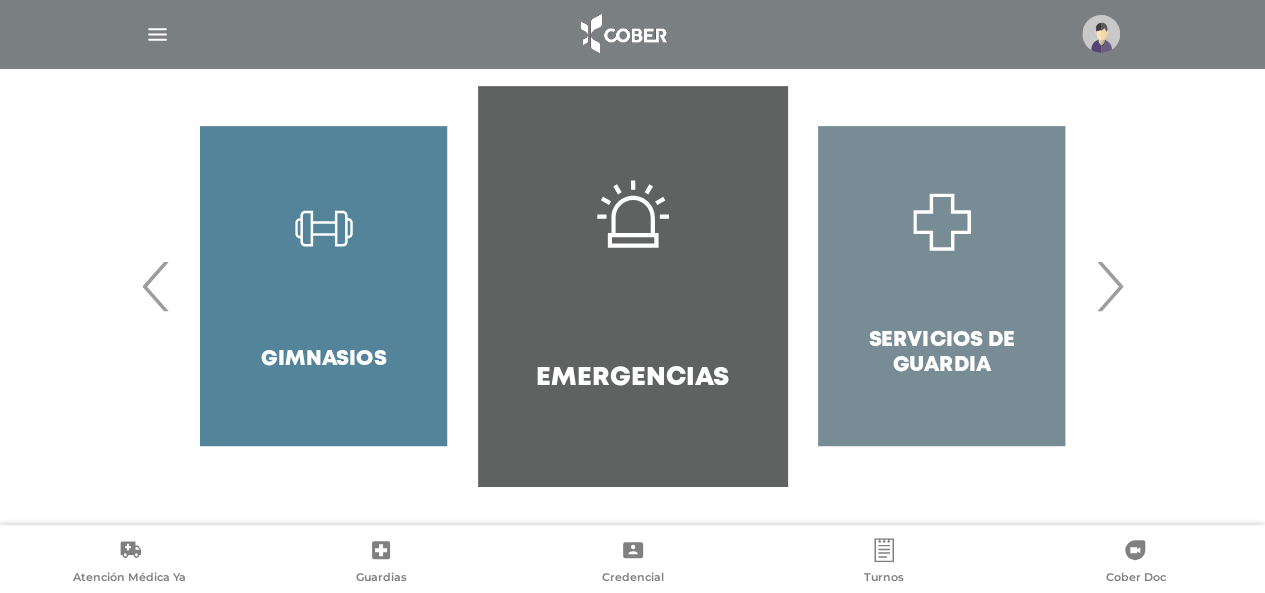 click on "›" at bounding box center (1109, 286) 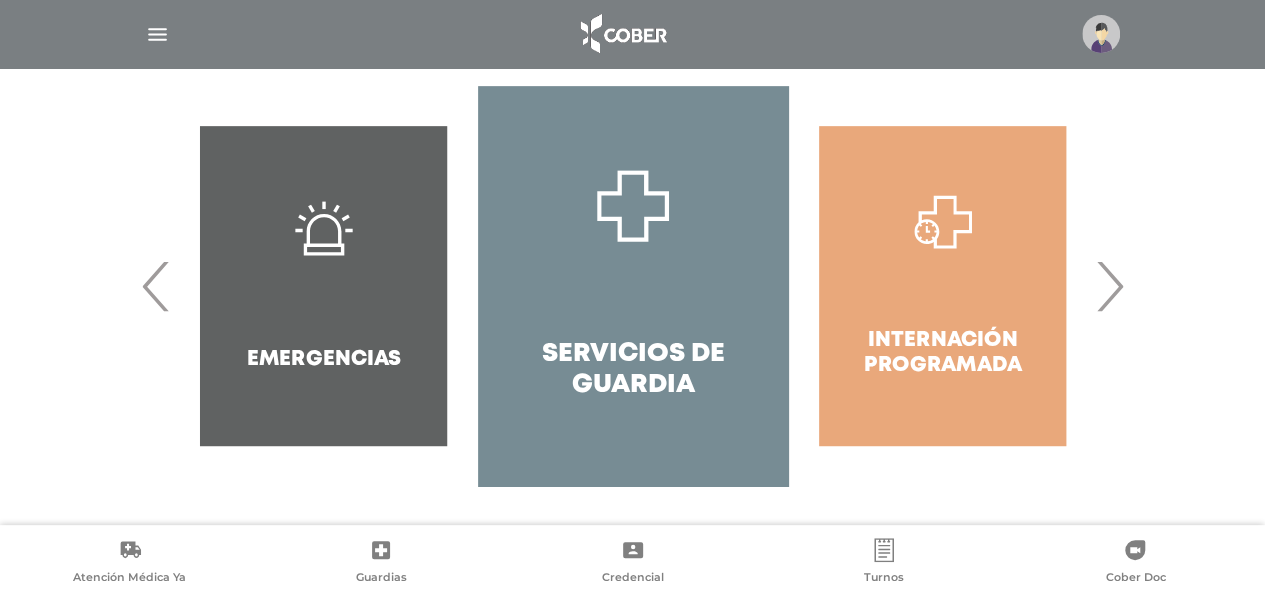 click on "›" at bounding box center [1109, 286] 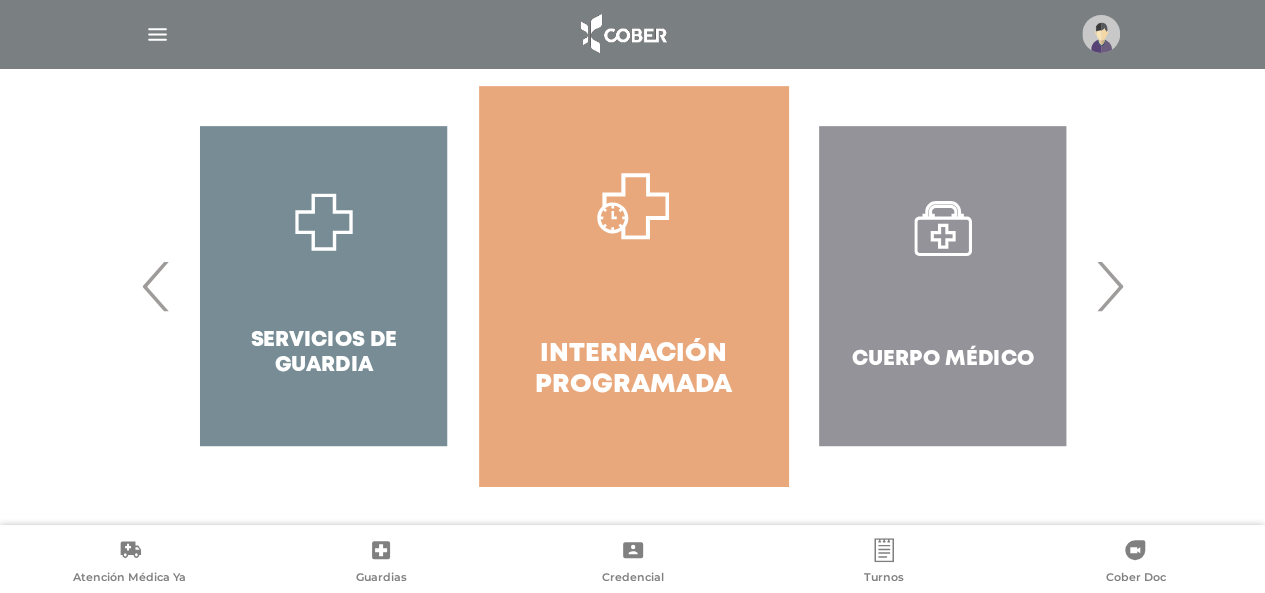 click on "›" at bounding box center (1109, 286) 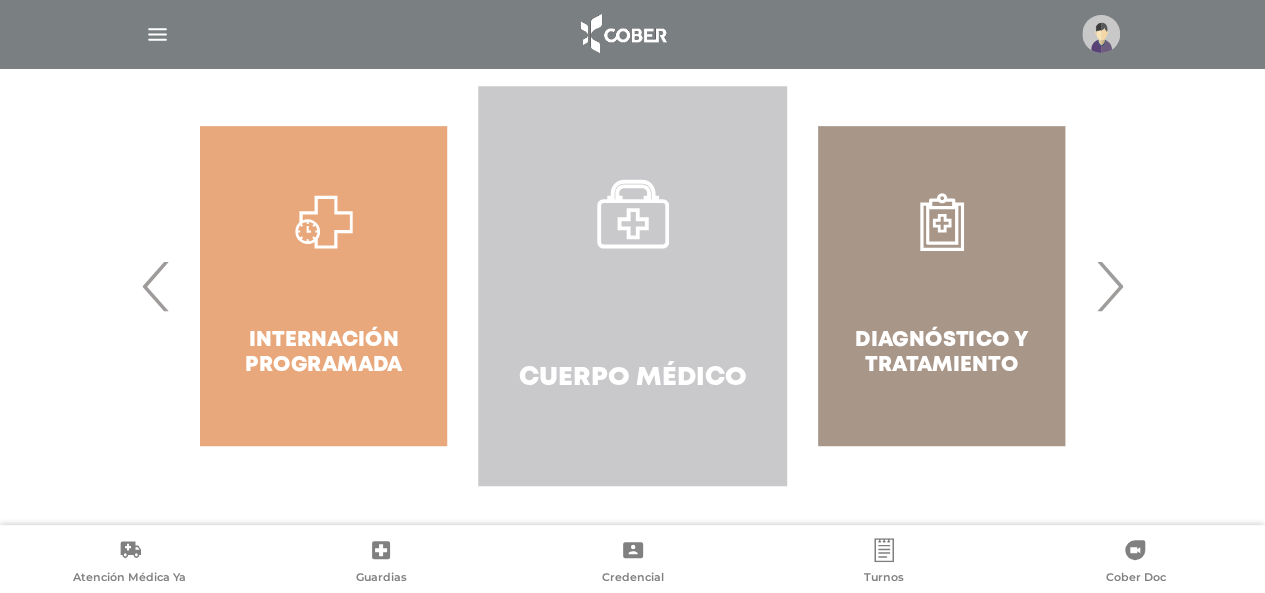 click on "Cuerpo Médico" at bounding box center (632, 286) 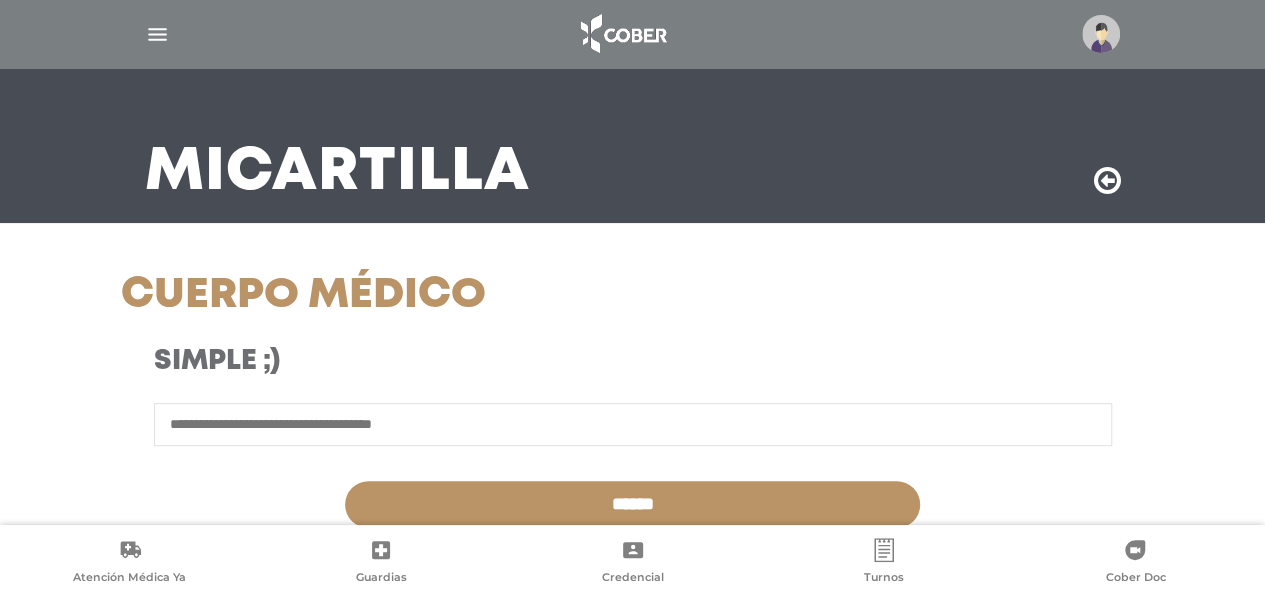 scroll, scrollTop: 200, scrollLeft: 0, axis: vertical 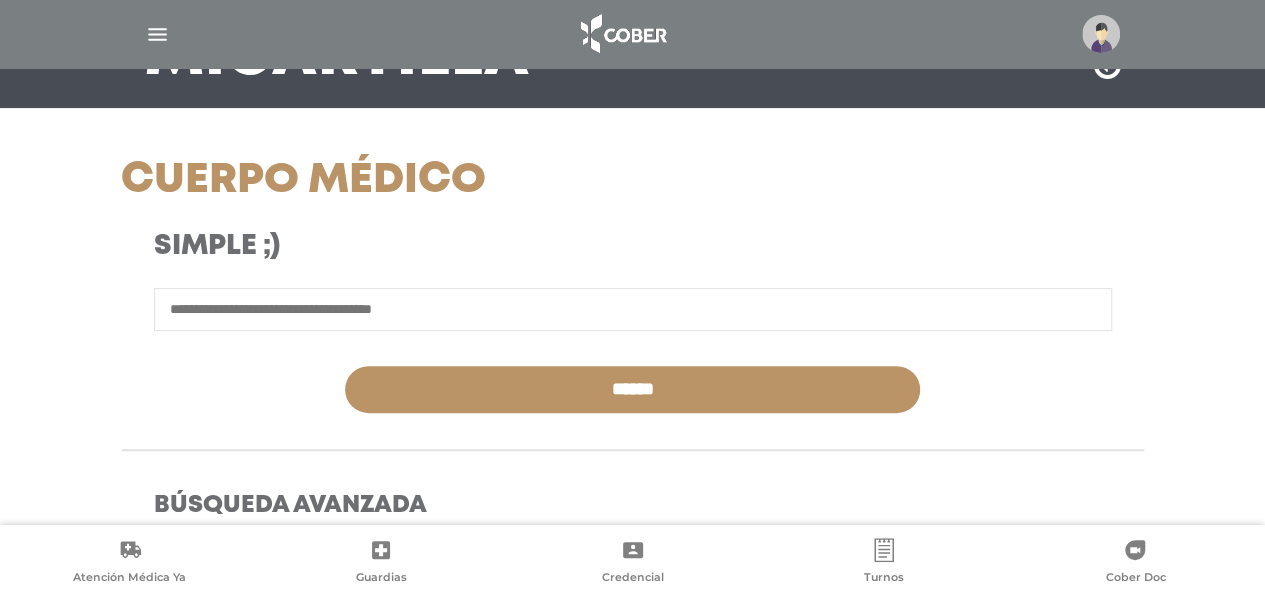 click at bounding box center (633, 309) 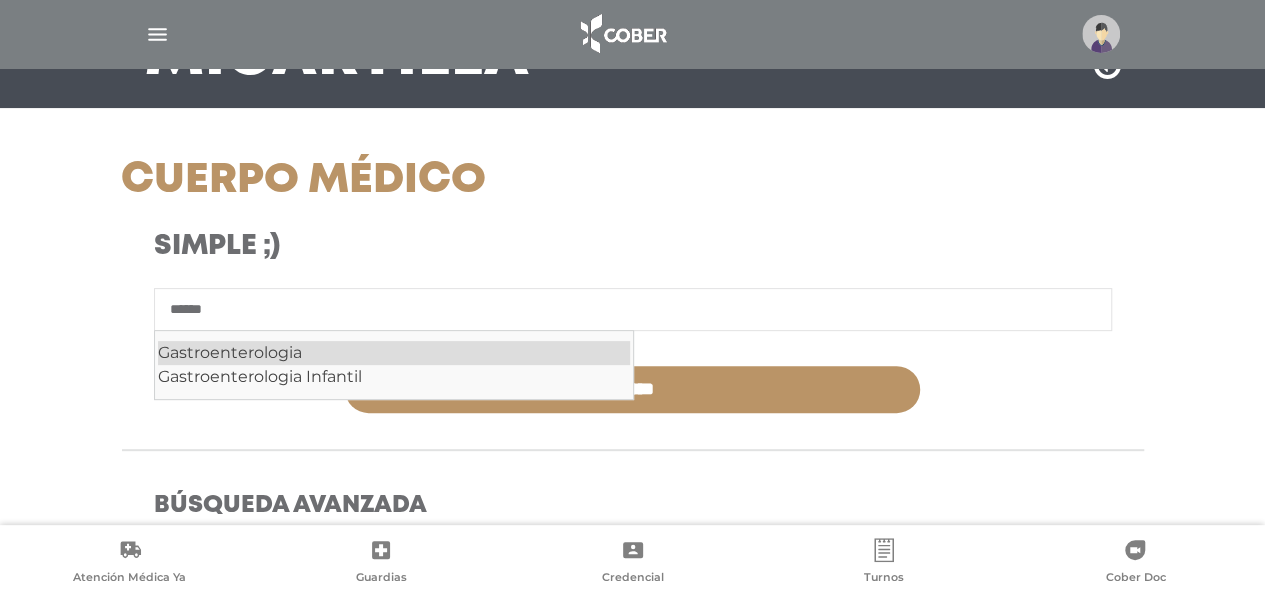 click on "Gastroenterologia" at bounding box center (394, 353) 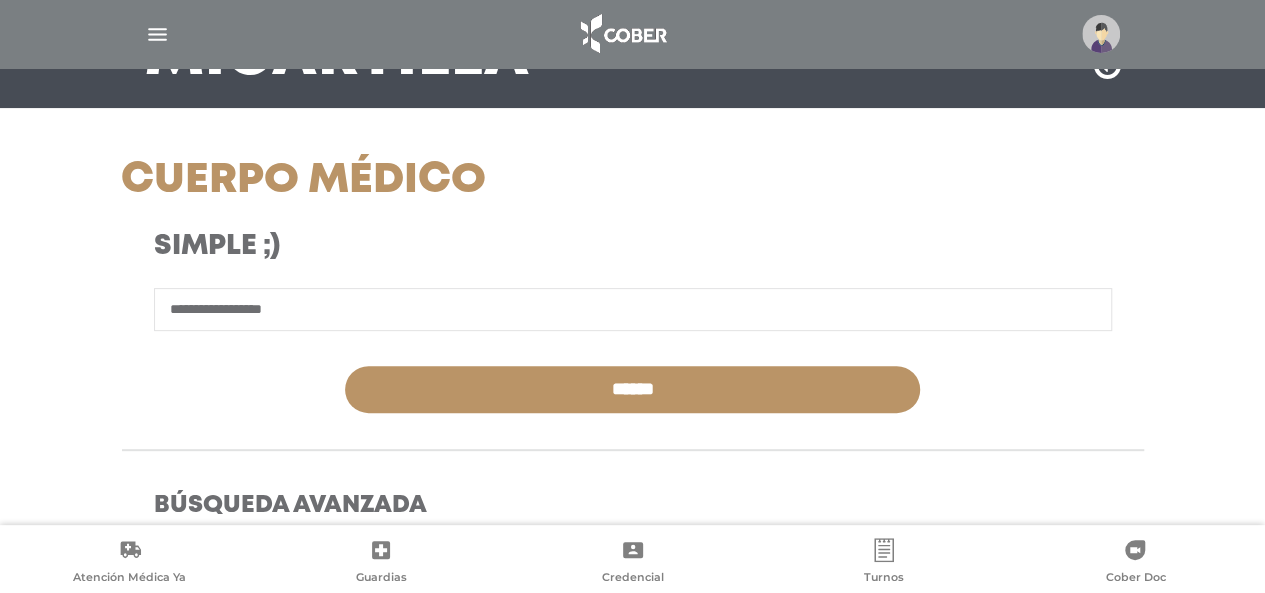type on "**********" 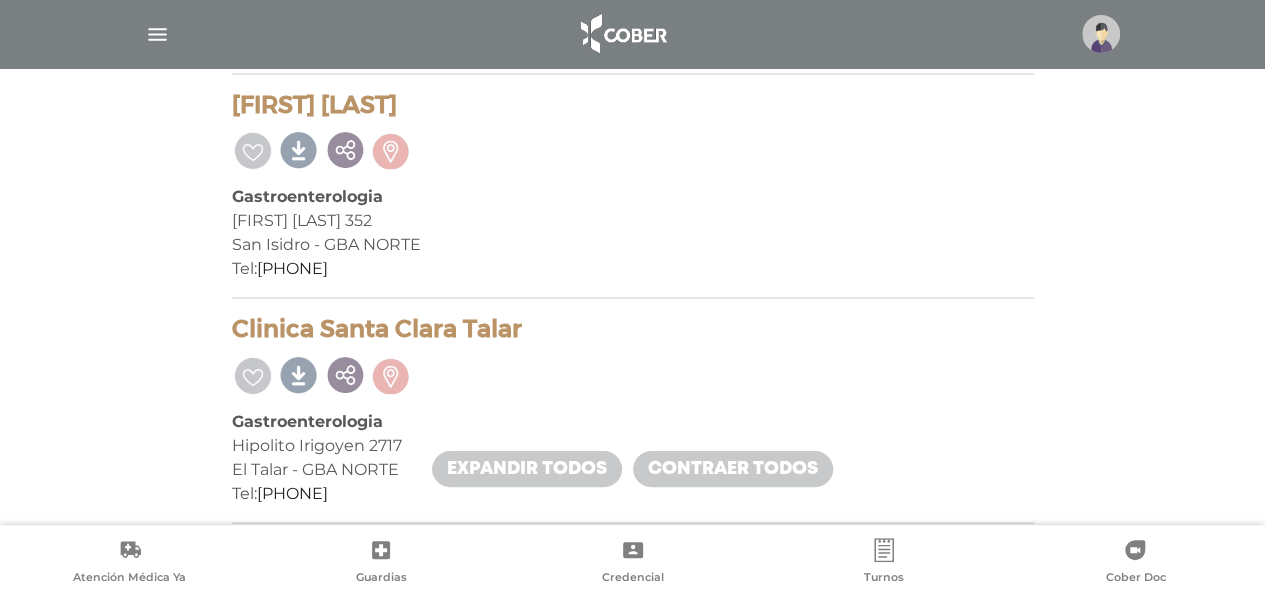 scroll, scrollTop: 4000, scrollLeft: 0, axis: vertical 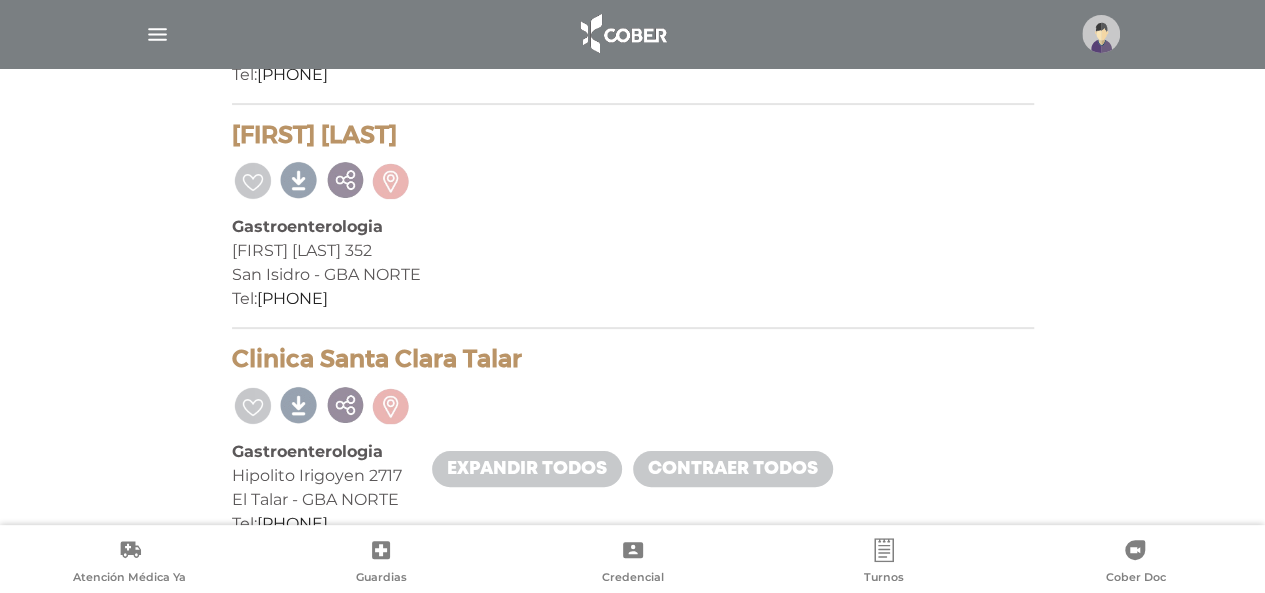 drag, startPoint x: 216, startPoint y: 226, endPoint x: 410, endPoint y: 300, distance: 207.6343 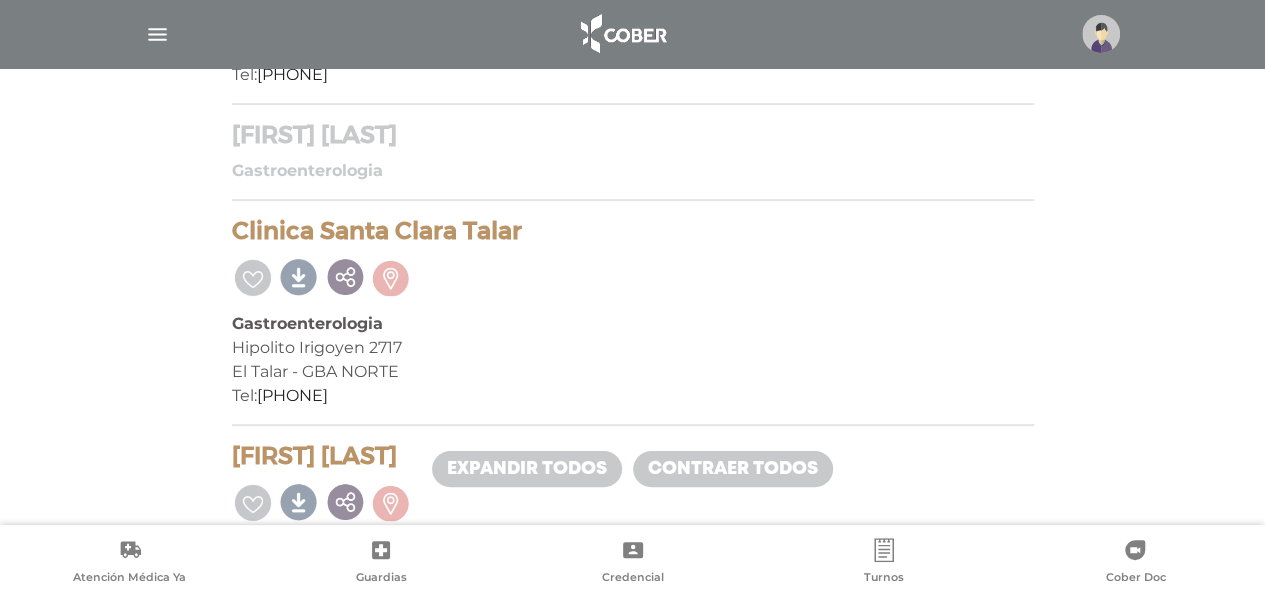 click on "Bonacina Paola
Gastroenterologia 											 Martin Y Omar 352 											 San Isidro - GBA NORTE 											 Tel:  5298-6350" at bounding box center (633, 161) 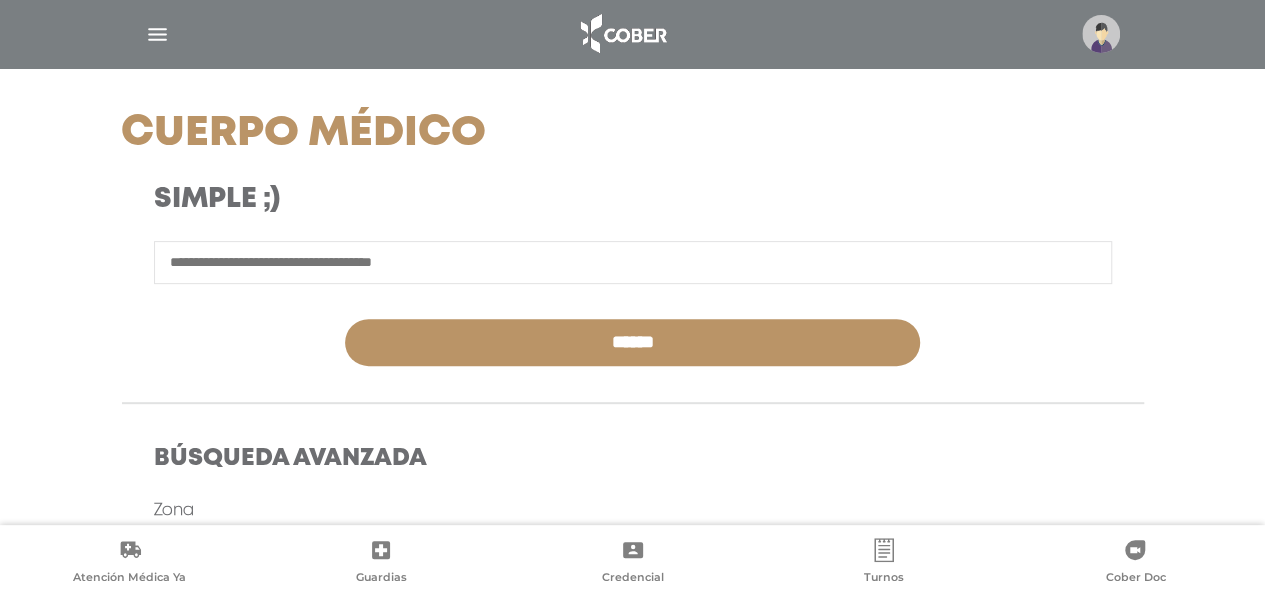 scroll, scrollTop: 254, scrollLeft: 0, axis: vertical 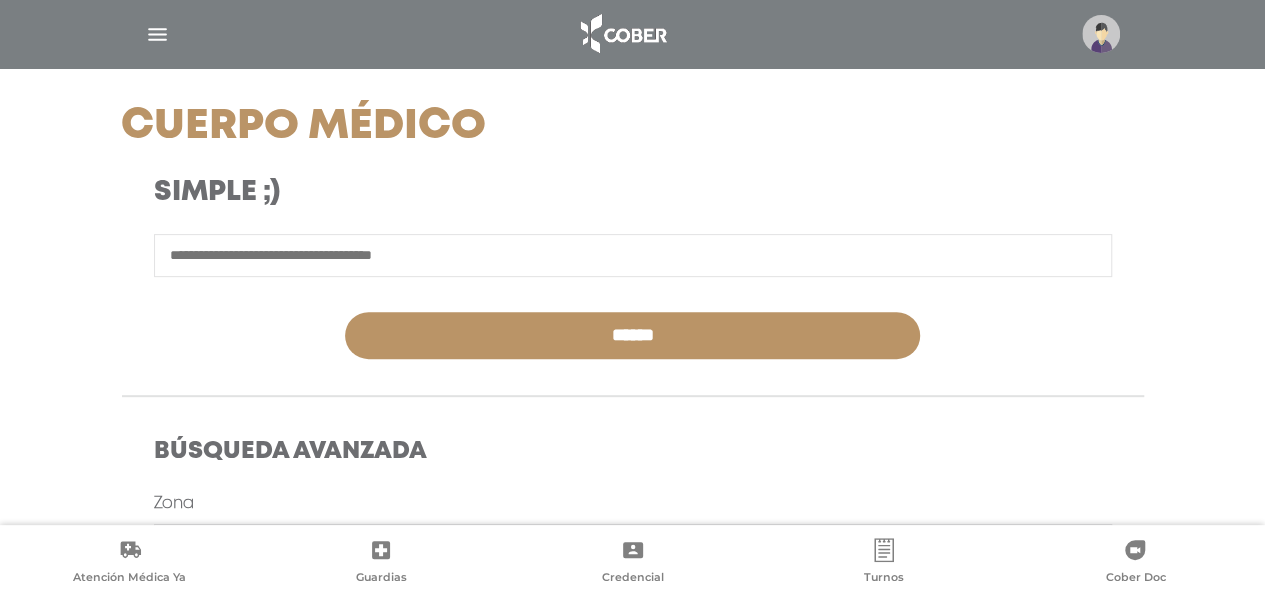 click at bounding box center [633, 255] 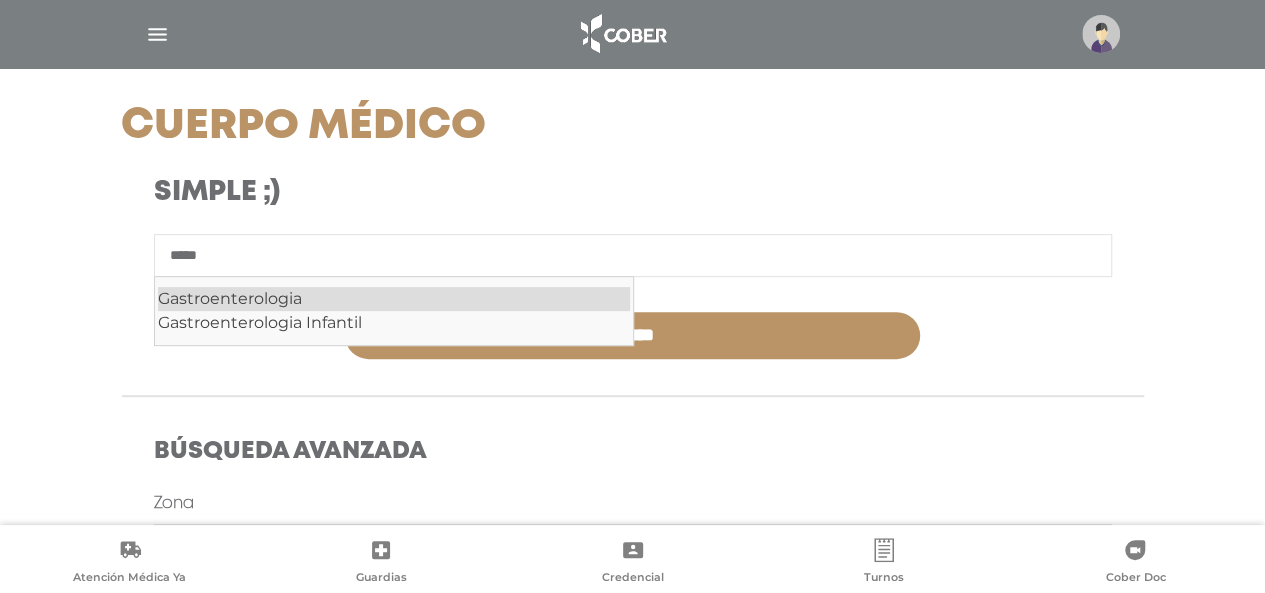 click on "Gastroenterologia" at bounding box center [394, 299] 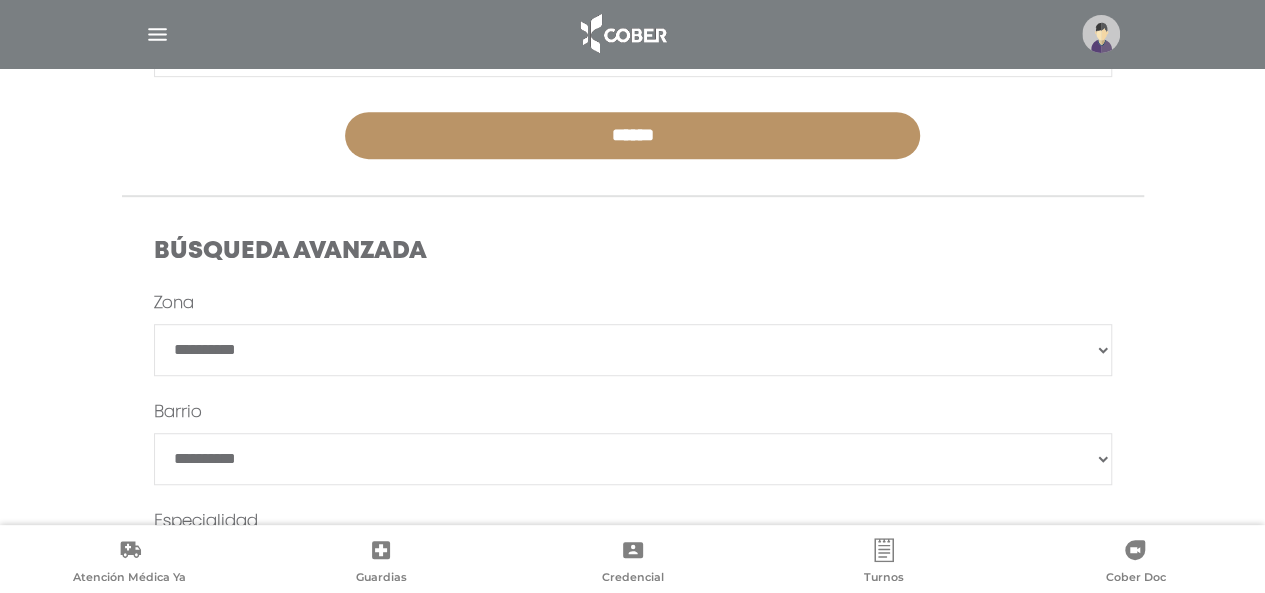 scroll, scrollTop: 554, scrollLeft: 0, axis: vertical 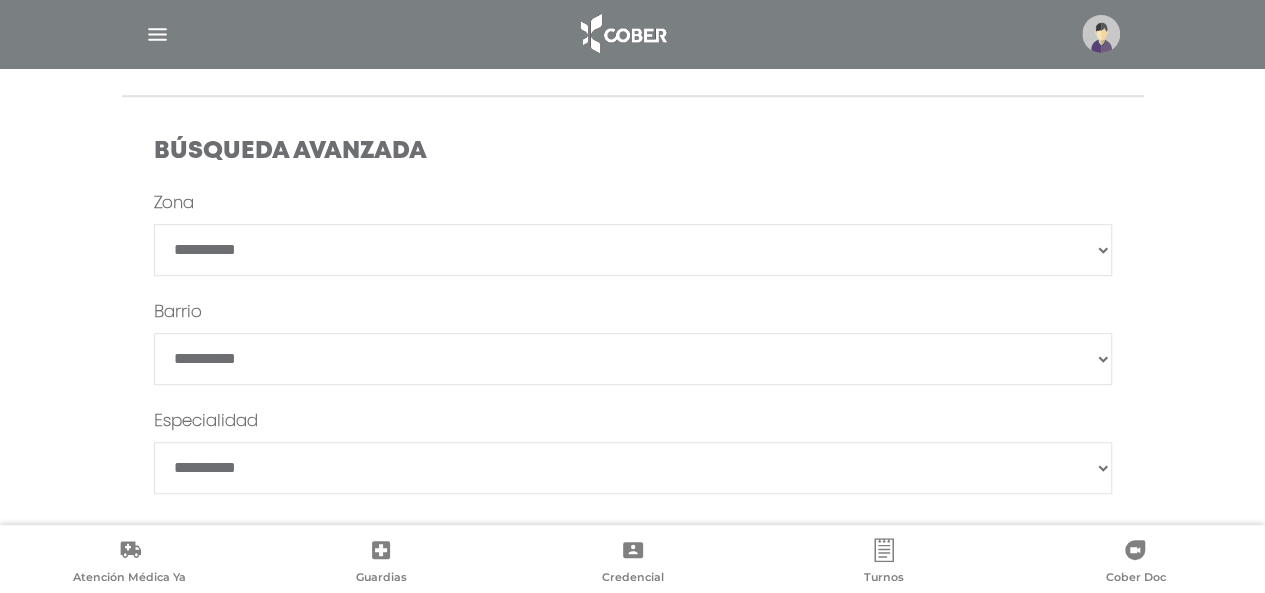 type on "**********" 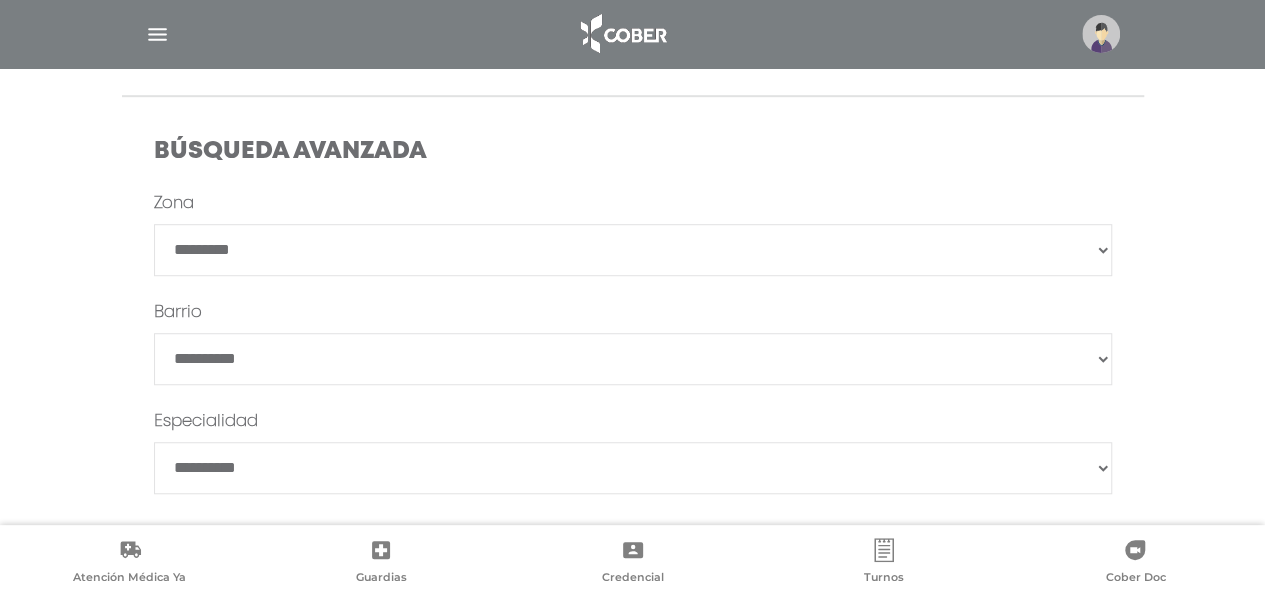 click on "**********" at bounding box center (633, 250) 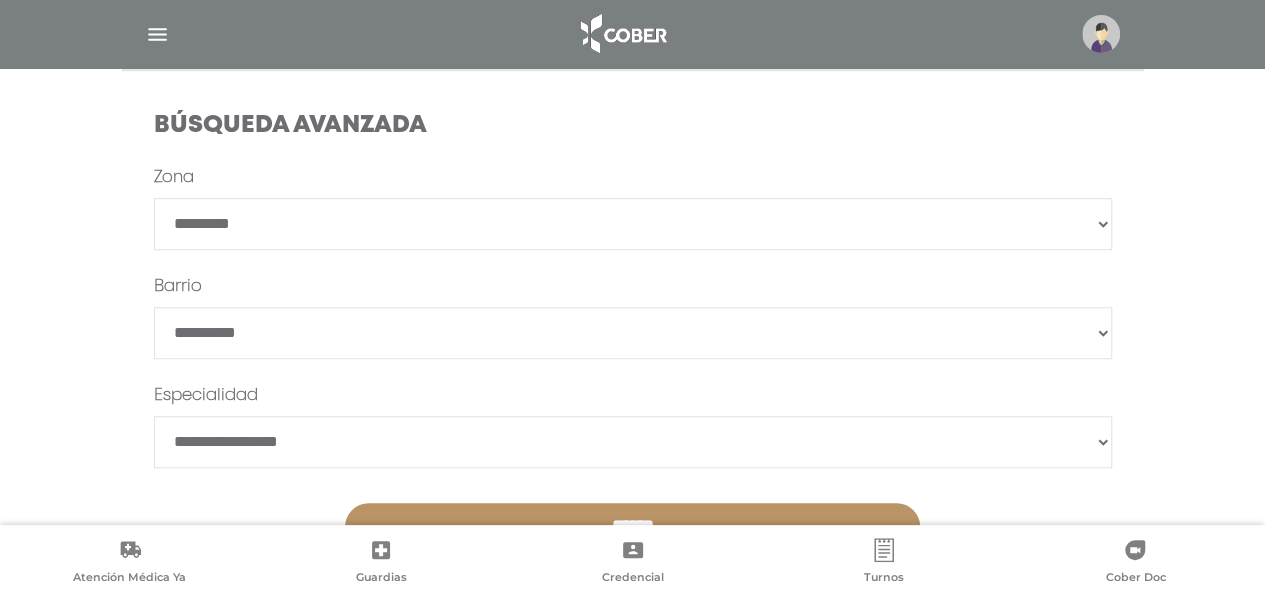 scroll, scrollTop: 654, scrollLeft: 0, axis: vertical 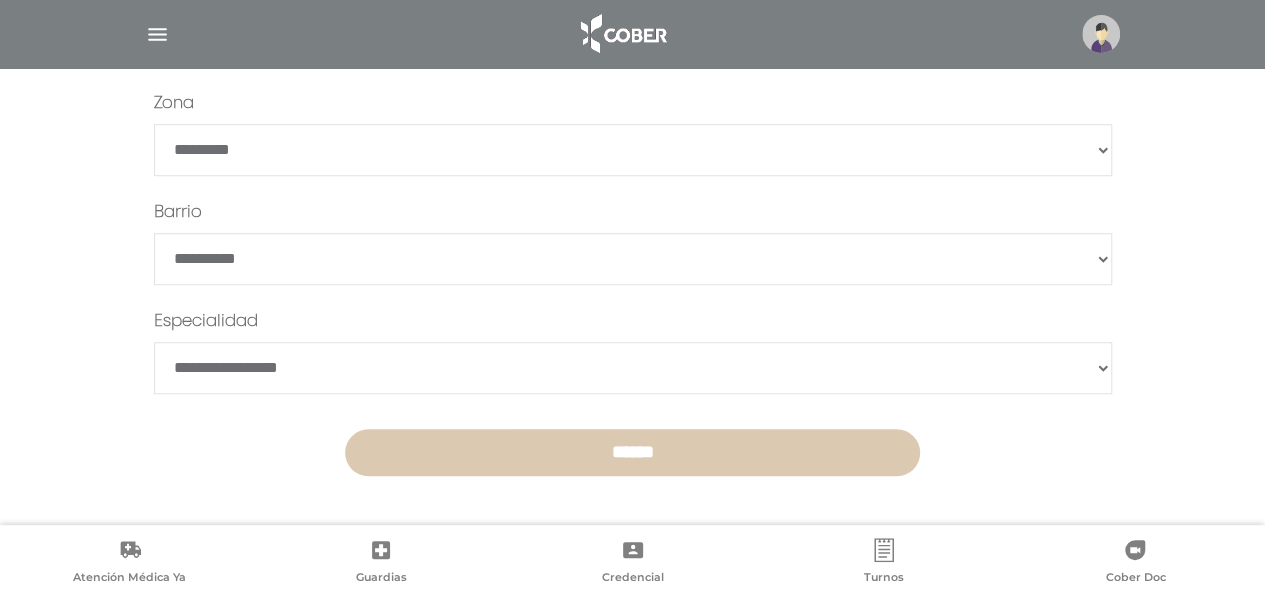 click on "******" at bounding box center [632, 452] 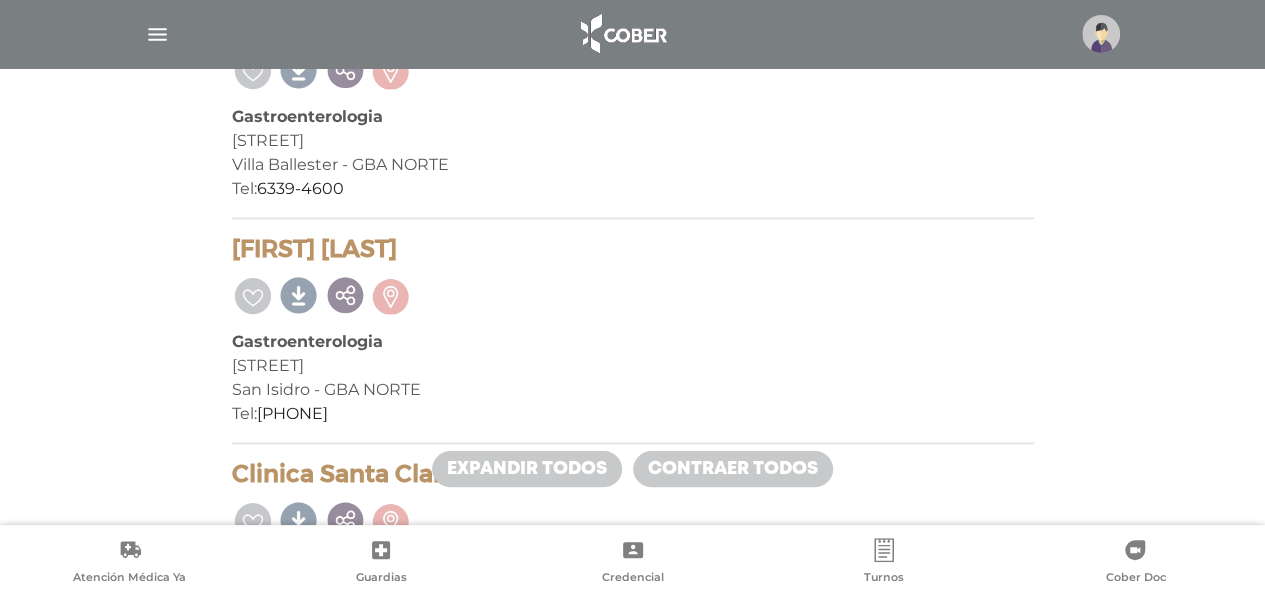 scroll, scrollTop: 1300, scrollLeft: 0, axis: vertical 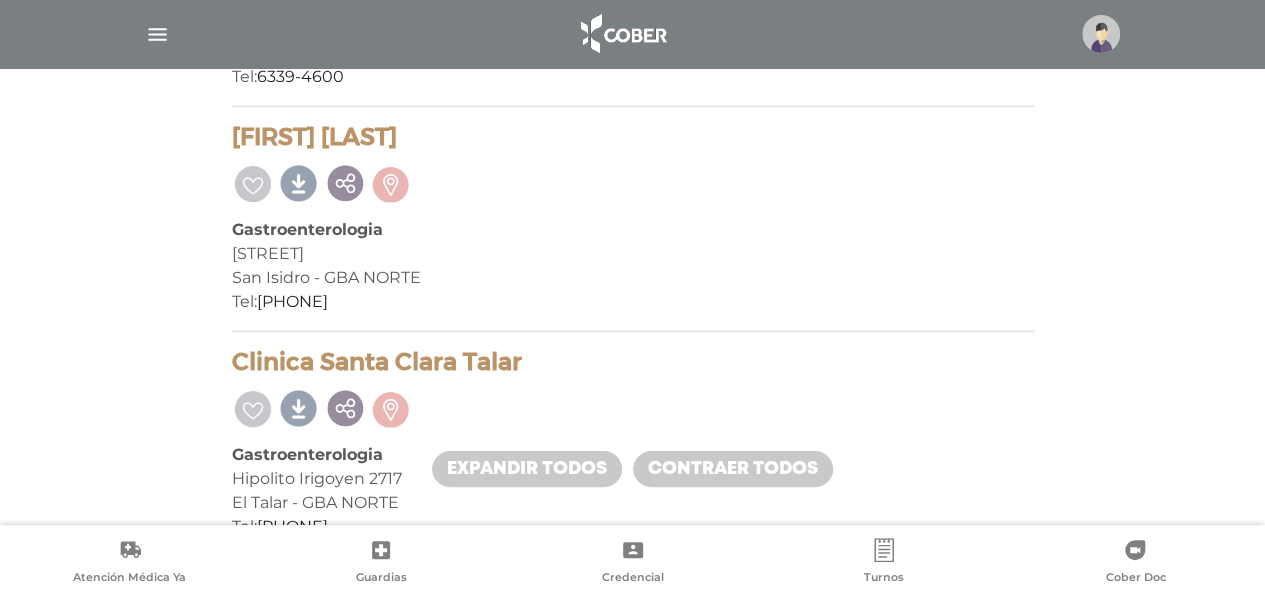 drag, startPoint x: 222, startPoint y: 124, endPoint x: 494, endPoint y: 303, distance: 325.6148 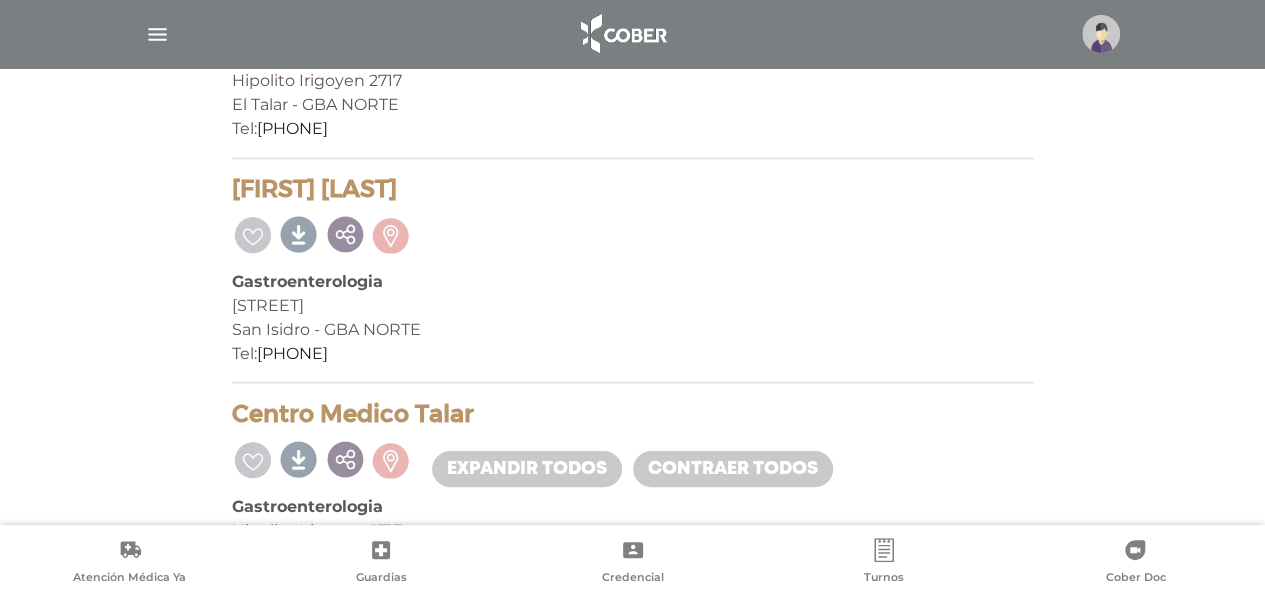 scroll, scrollTop: 1700, scrollLeft: 0, axis: vertical 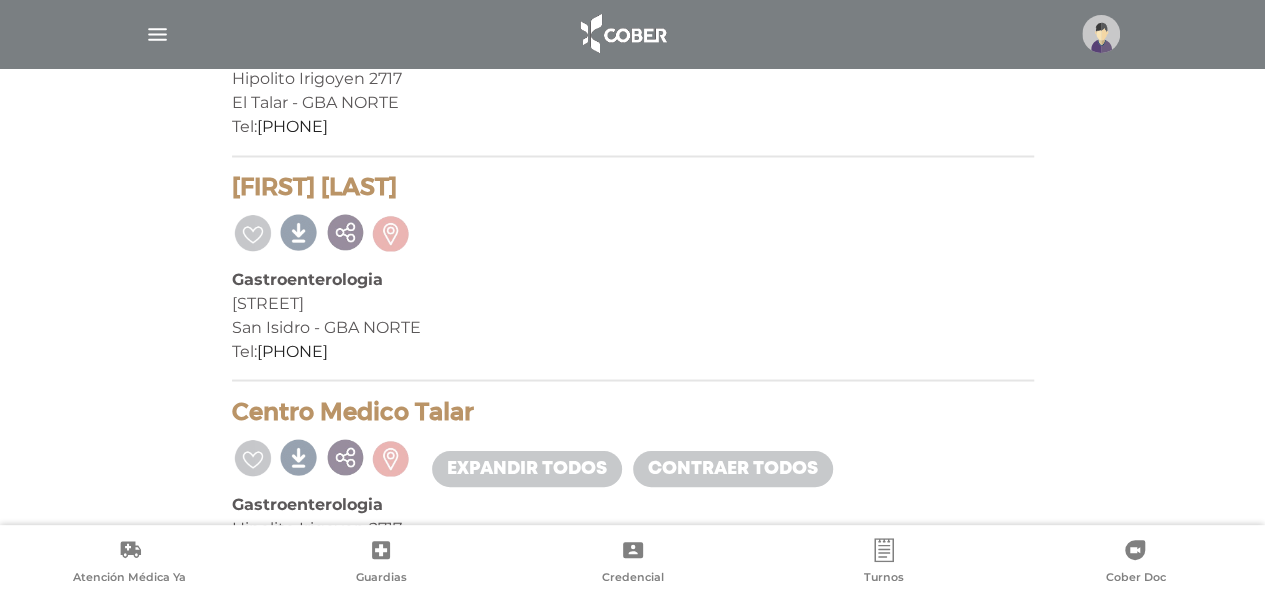 drag, startPoint x: 224, startPoint y: 183, endPoint x: 365, endPoint y: 374, distance: 237.40683 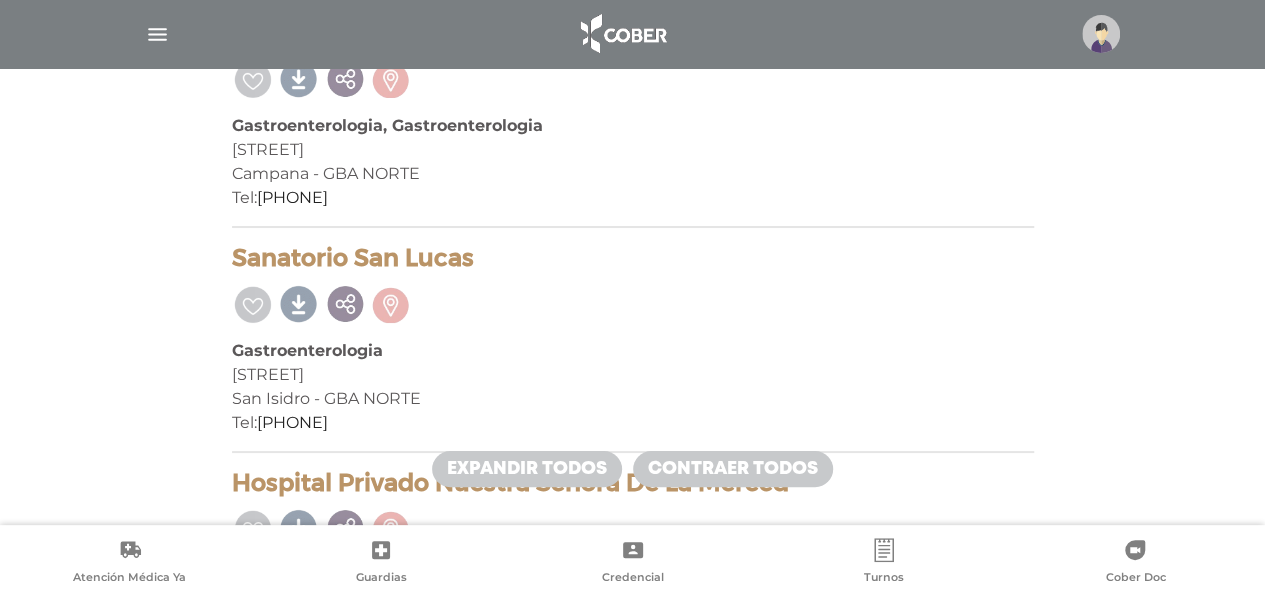 scroll, scrollTop: 3800, scrollLeft: 0, axis: vertical 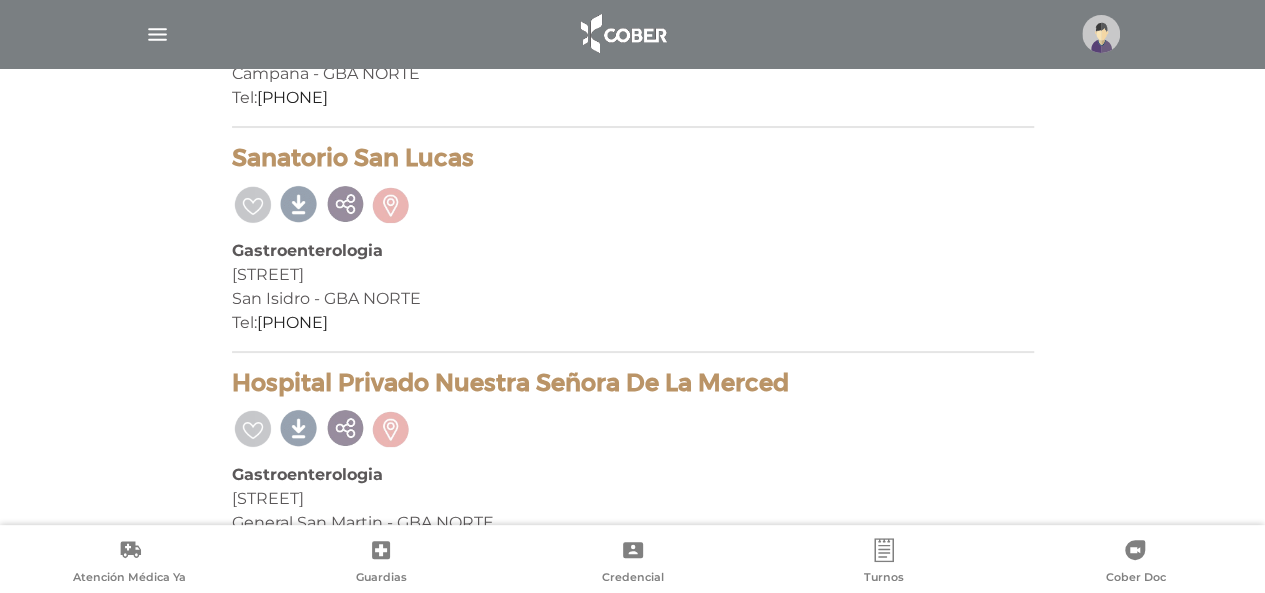 drag, startPoint x: 226, startPoint y: 145, endPoint x: 425, endPoint y: 317, distance: 263.03043 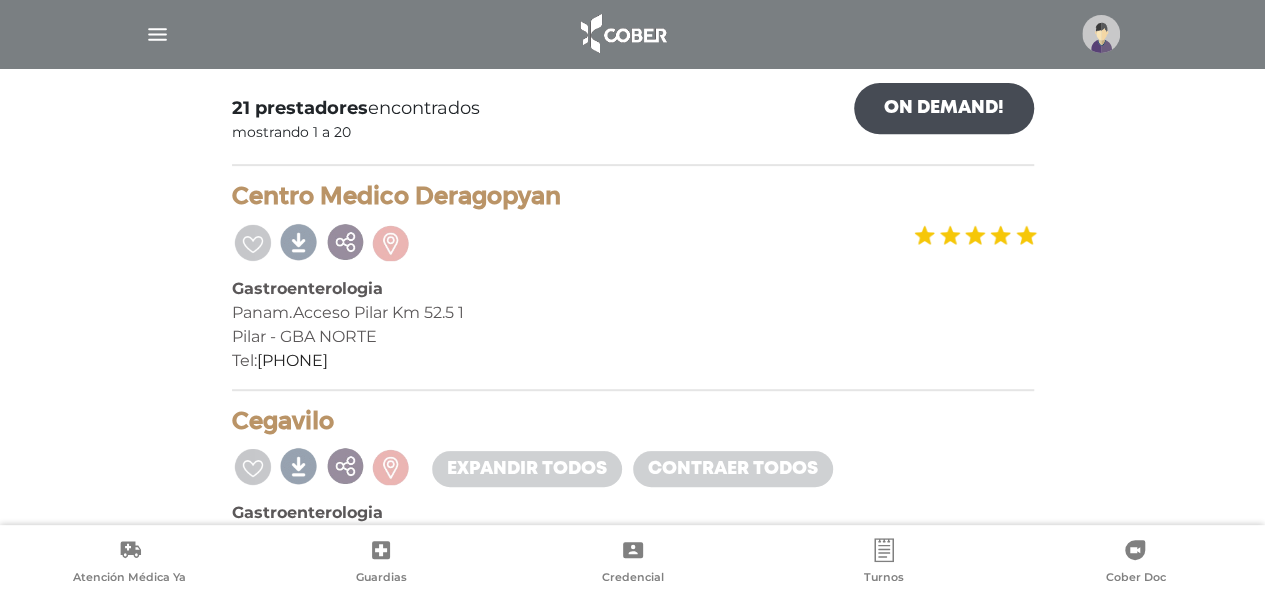scroll, scrollTop: 0, scrollLeft: 0, axis: both 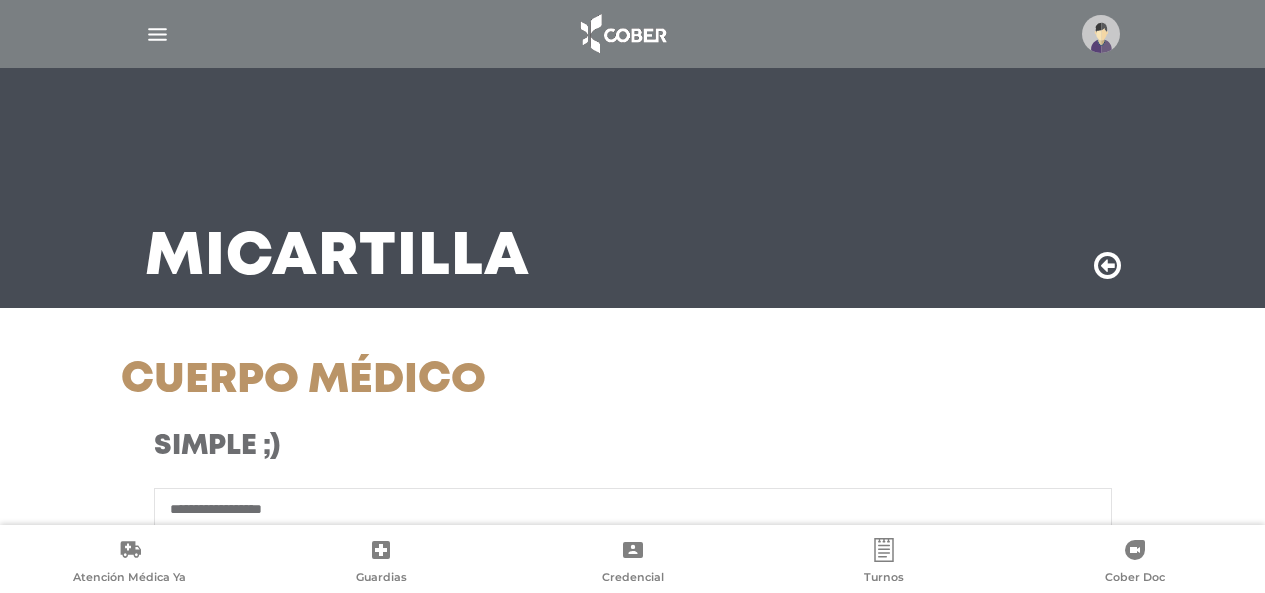 select on "*********" 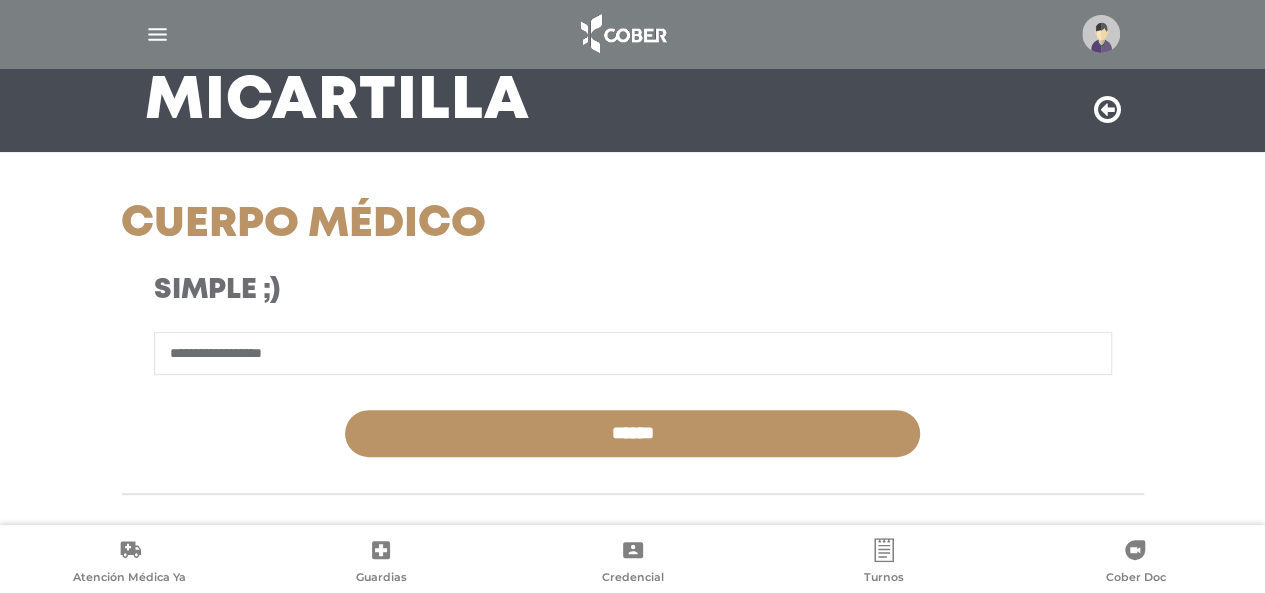 scroll, scrollTop: 154, scrollLeft: 0, axis: vertical 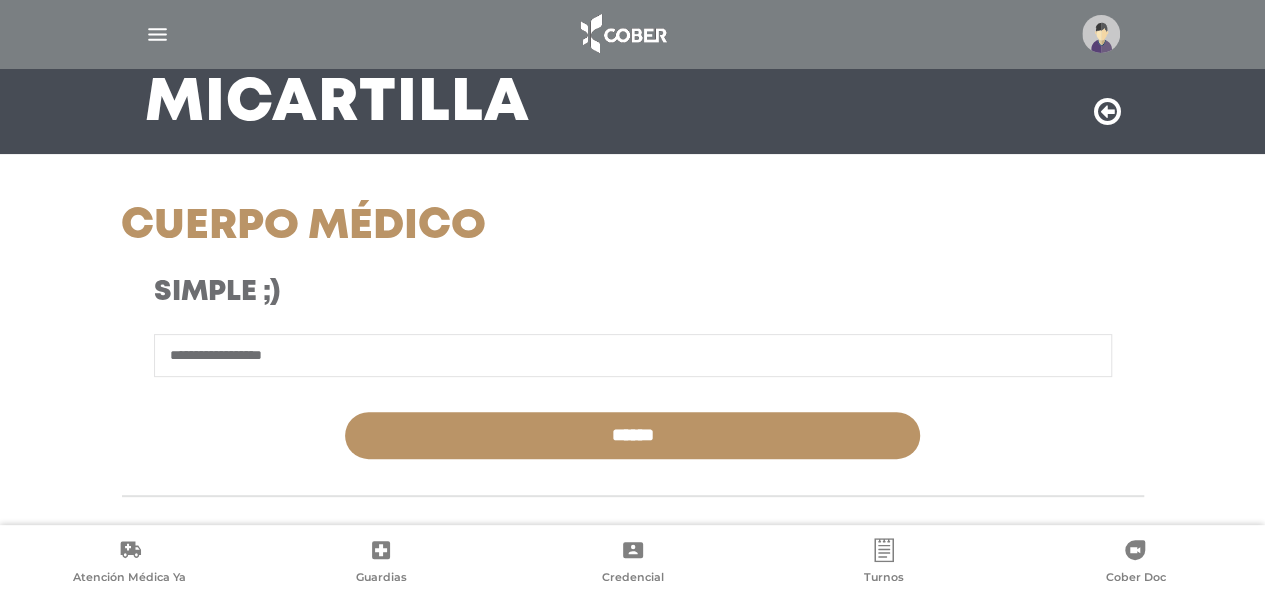 click on "**********" at bounding box center [633, 355] 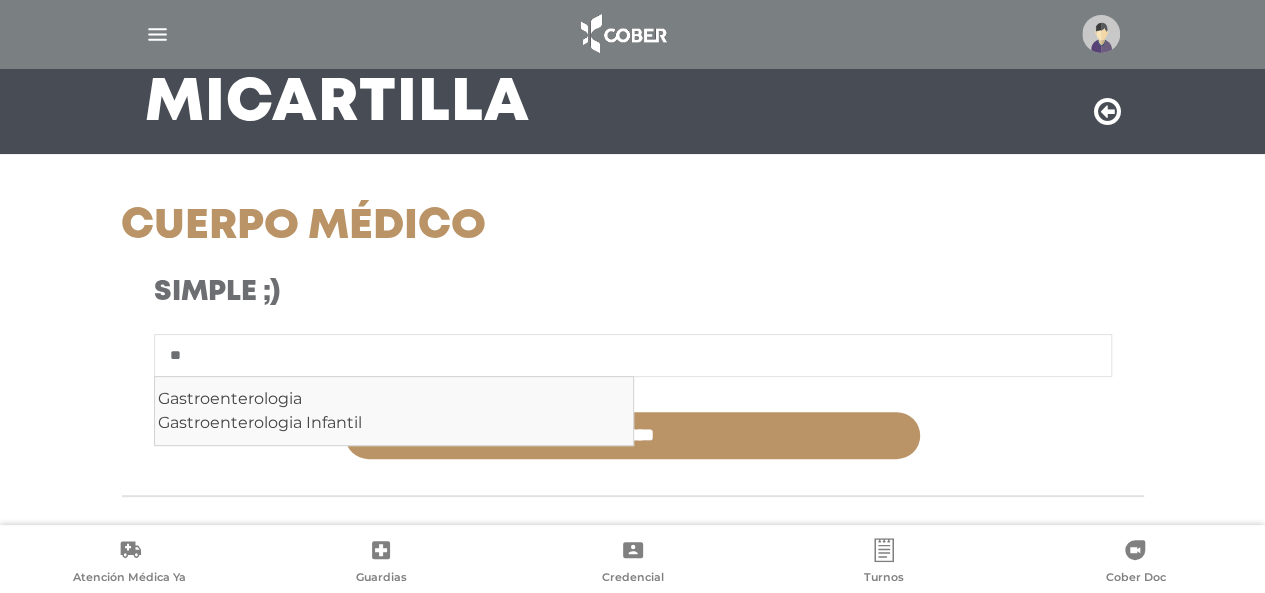 type on "*" 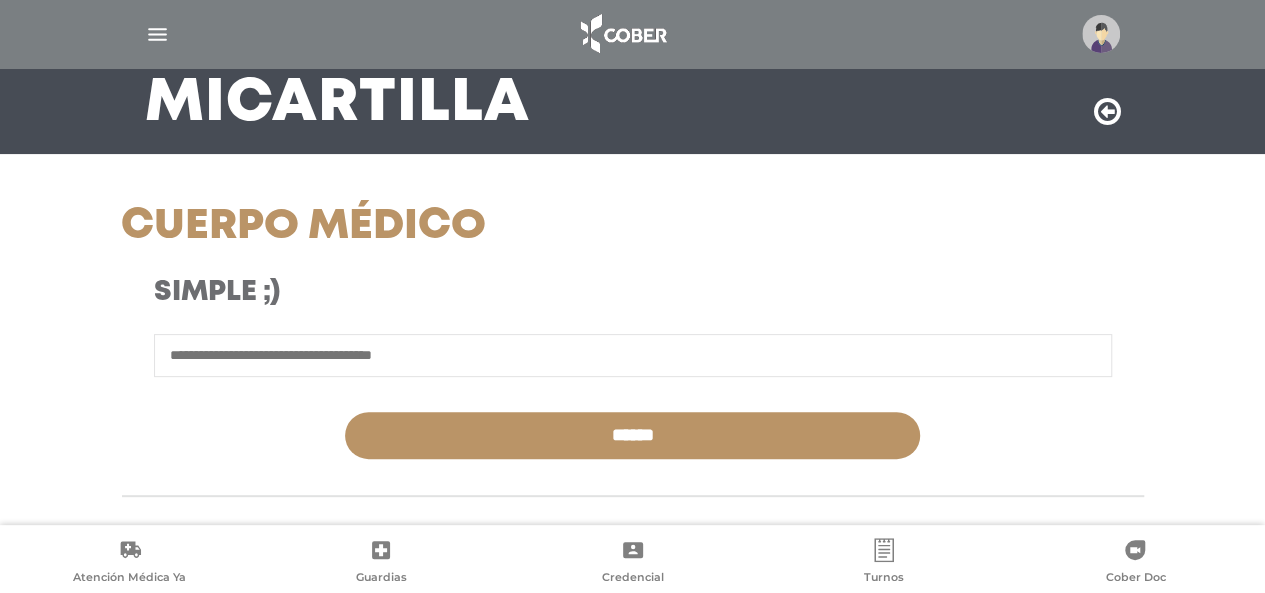 click at bounding box center [633, 355] 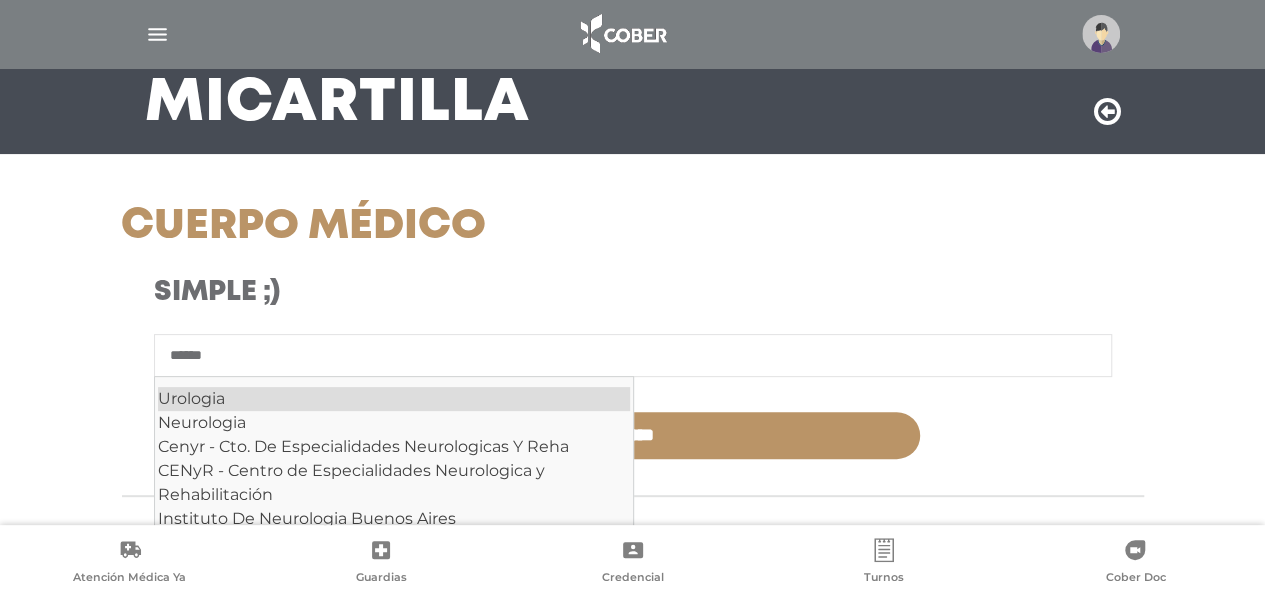 click on "Urologia" at bounding box center [394, 399] 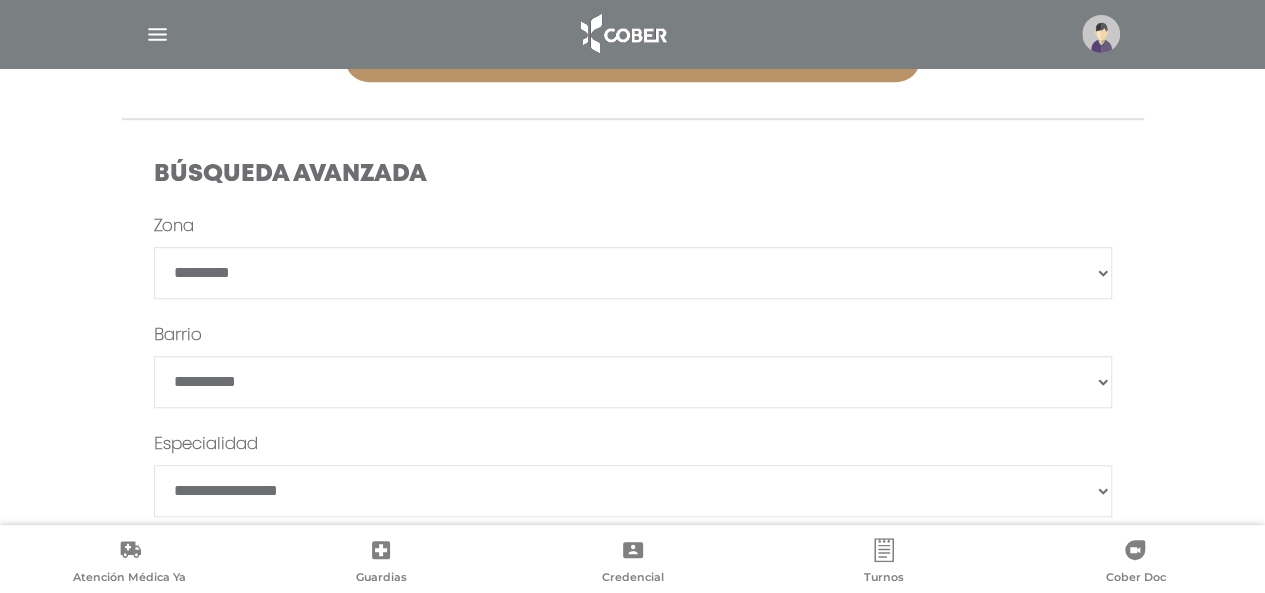 scroll, scrollTop: 654, scrollLeft: 0, axis: vertical 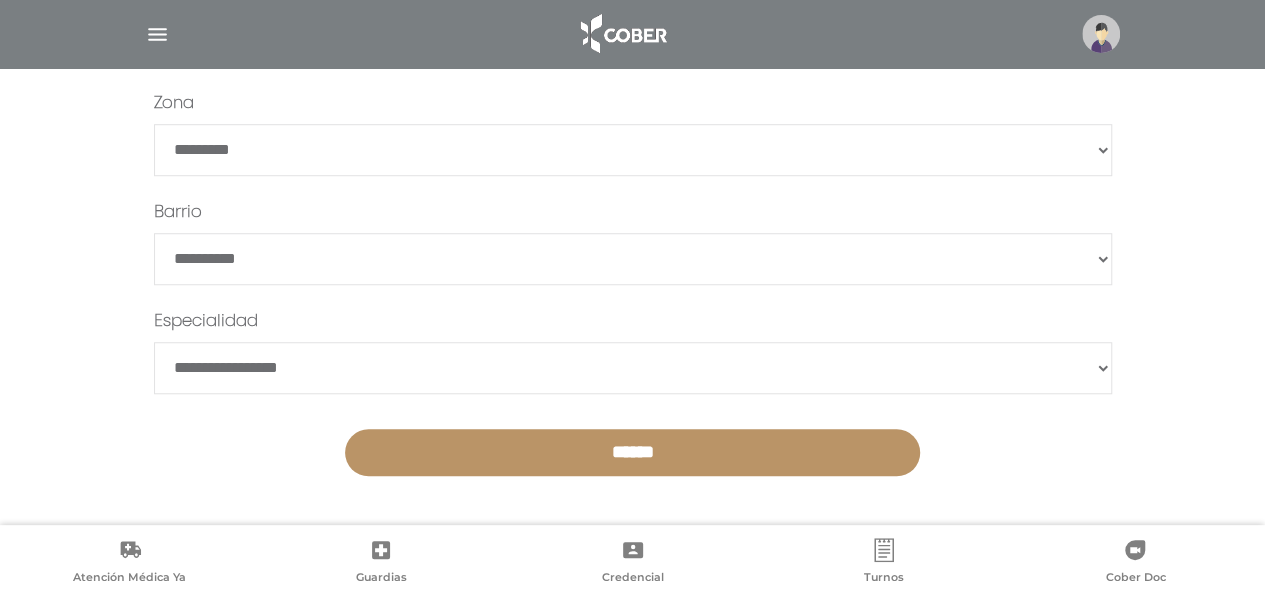 type on "********" 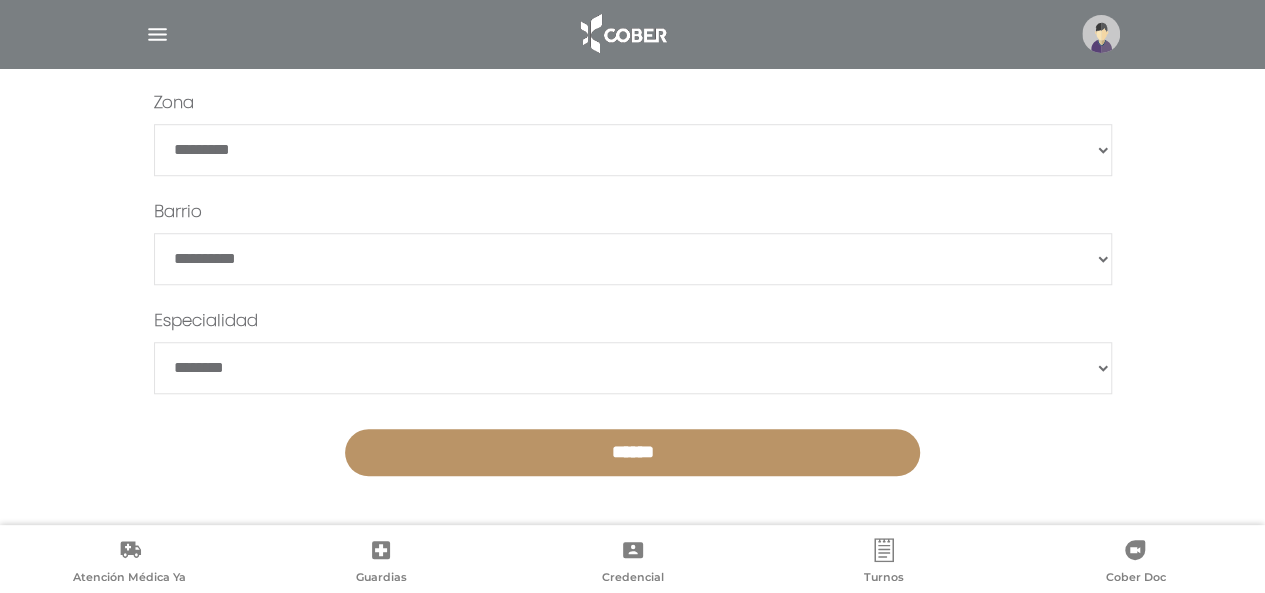 click on "**********" at bounding box center (633, 368) 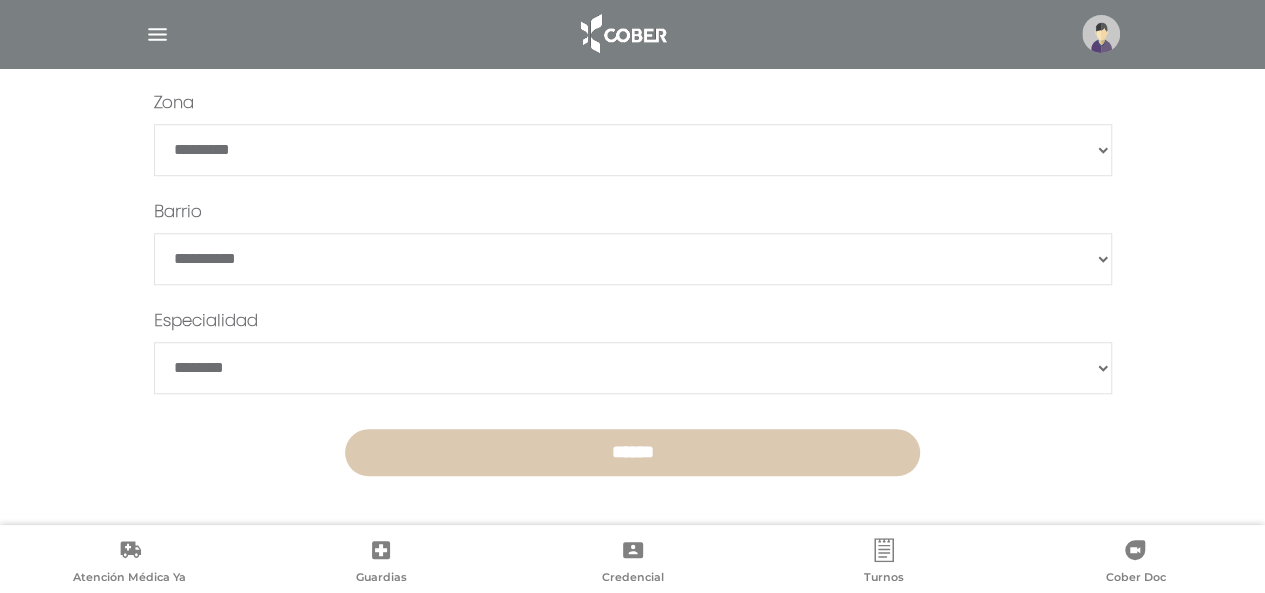 click on "******" at bounding box center [632, 452] 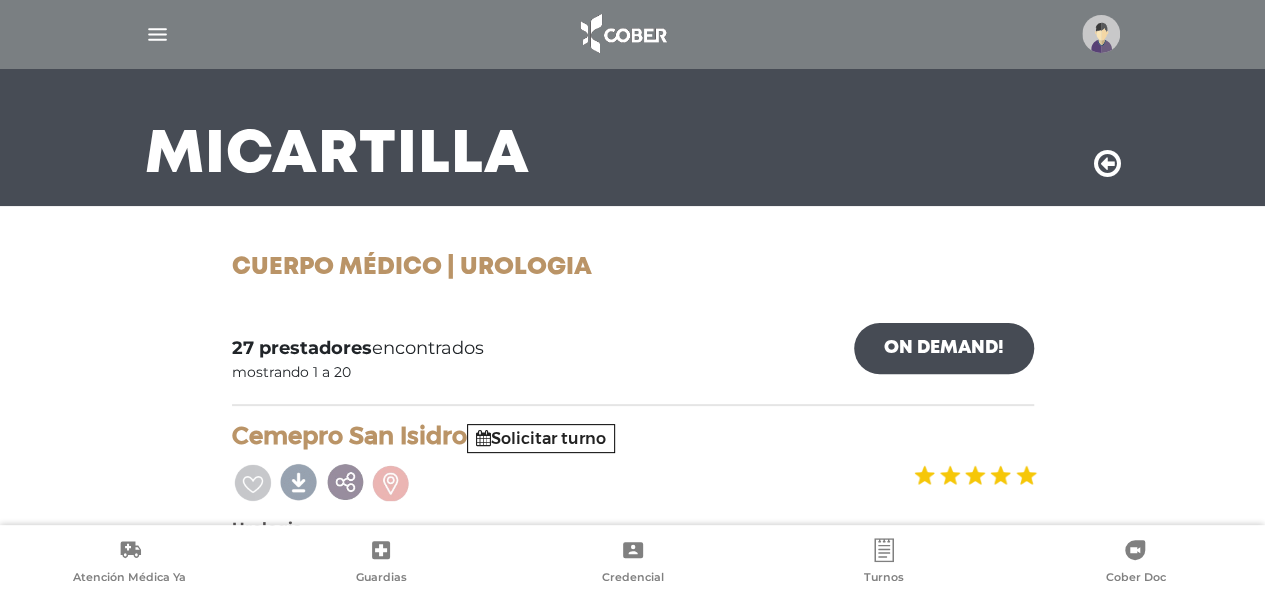 scroll, scrollTop: 200, scrollLeft: 0, axis: vertical 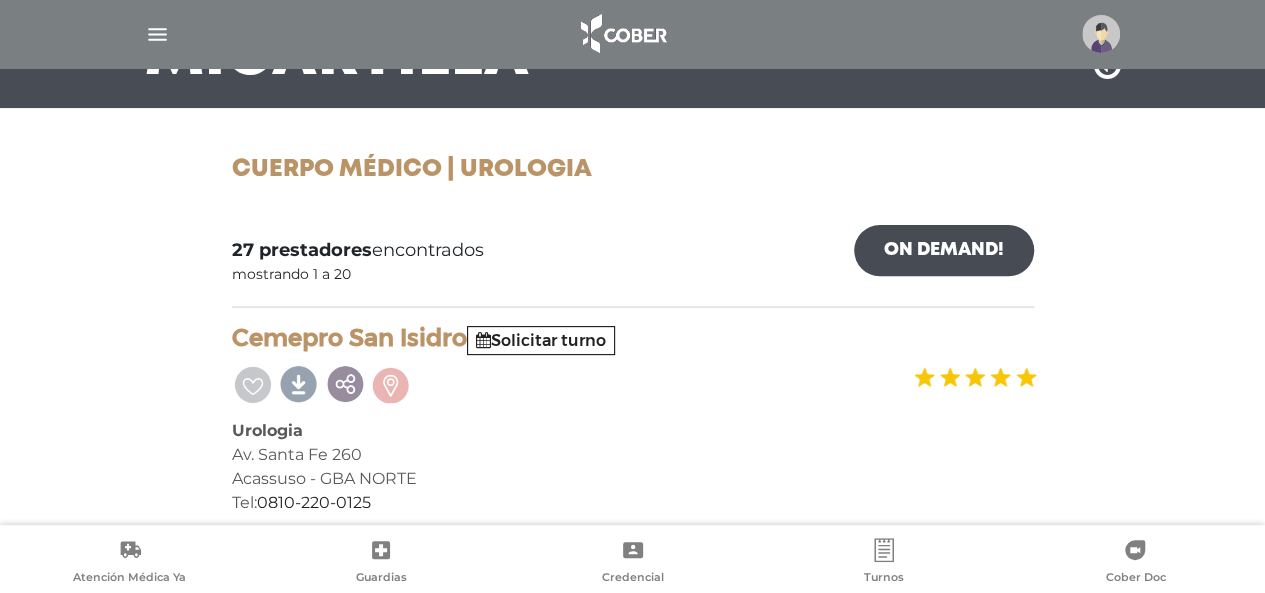 click on "[PHONE]" at bounding box center (633, 503) 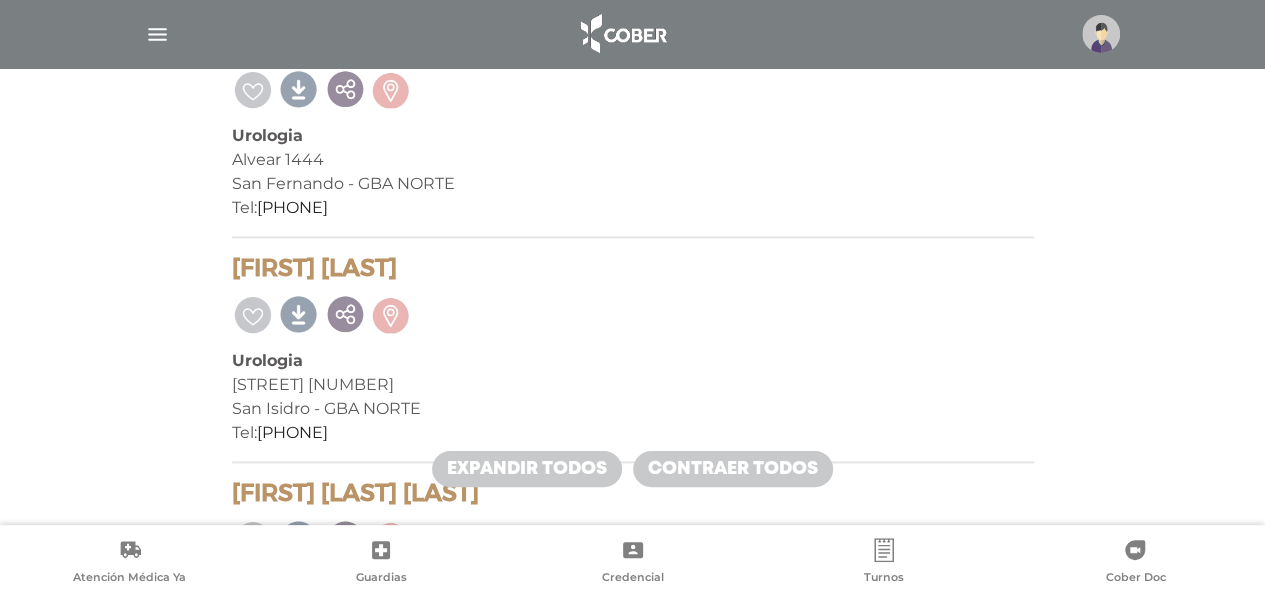 scroll, scrollTop: 1200, scrollLeft: 0, axis: vertical 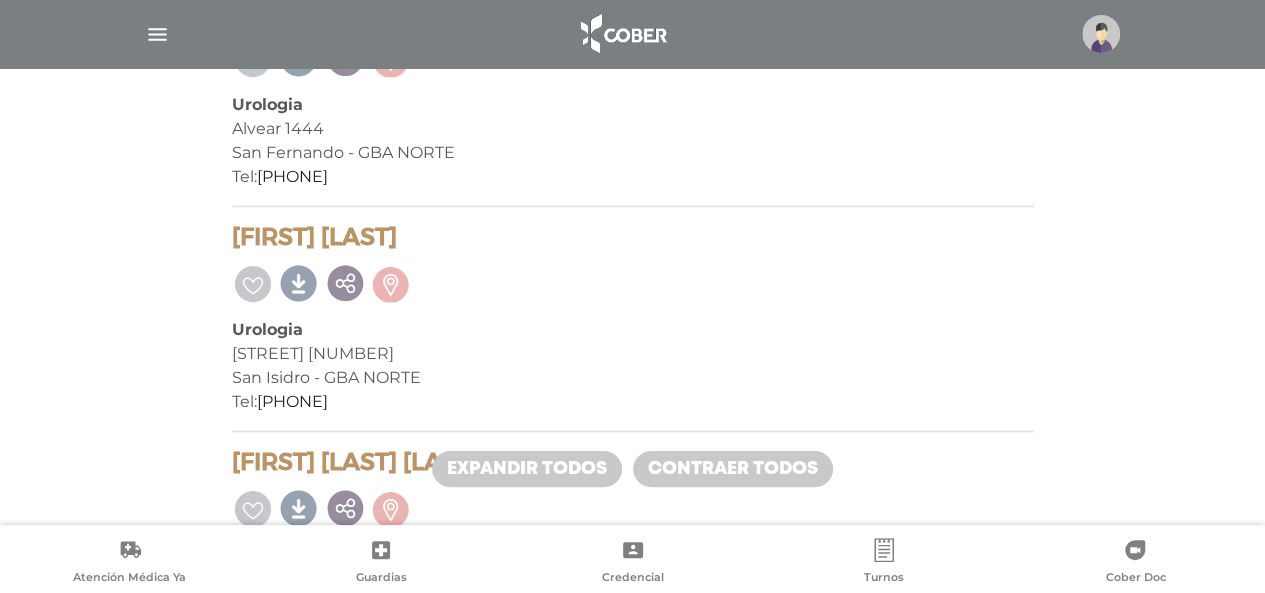 drag, startPoint x: 228, startPoint y: 228, endPoint x: 420, endPoint y: 403, distance: 259.78644 